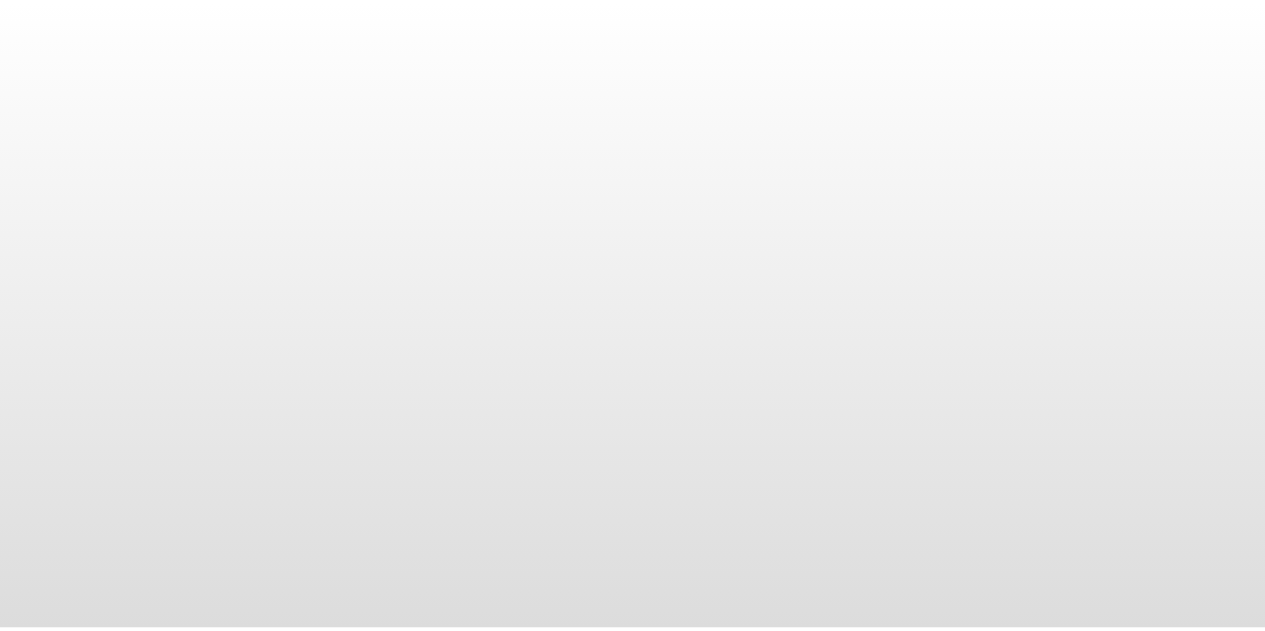 scroll, scrollTop: 0, scrollLeft: 0, axis: both 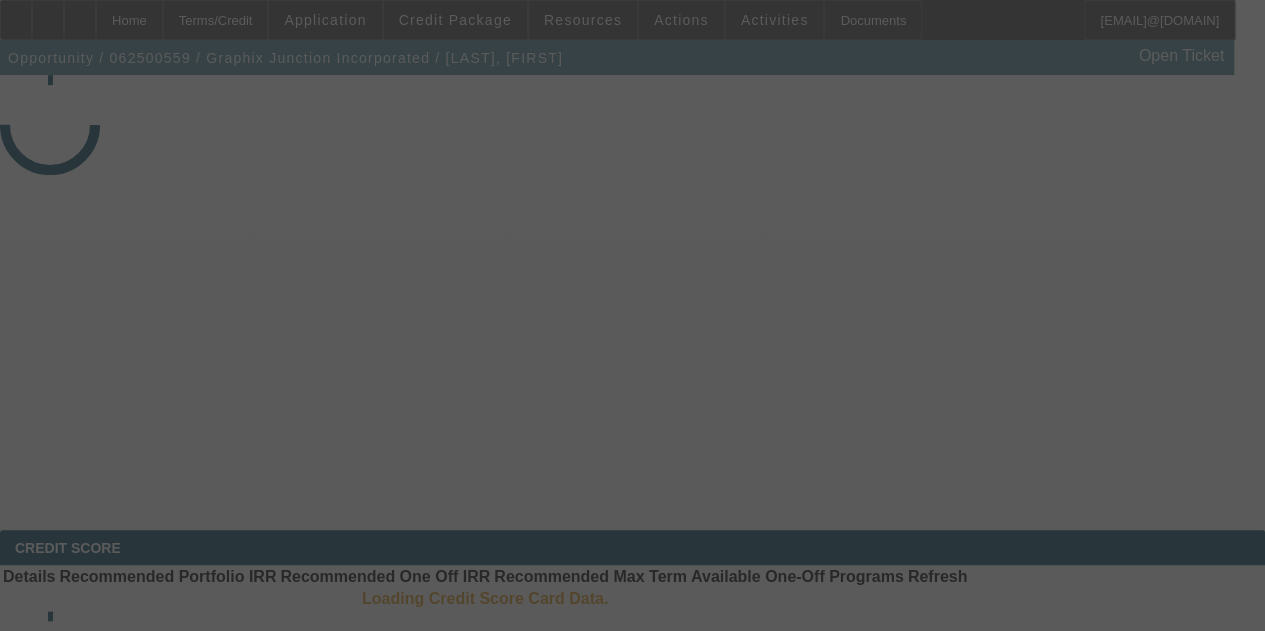 select on "3" 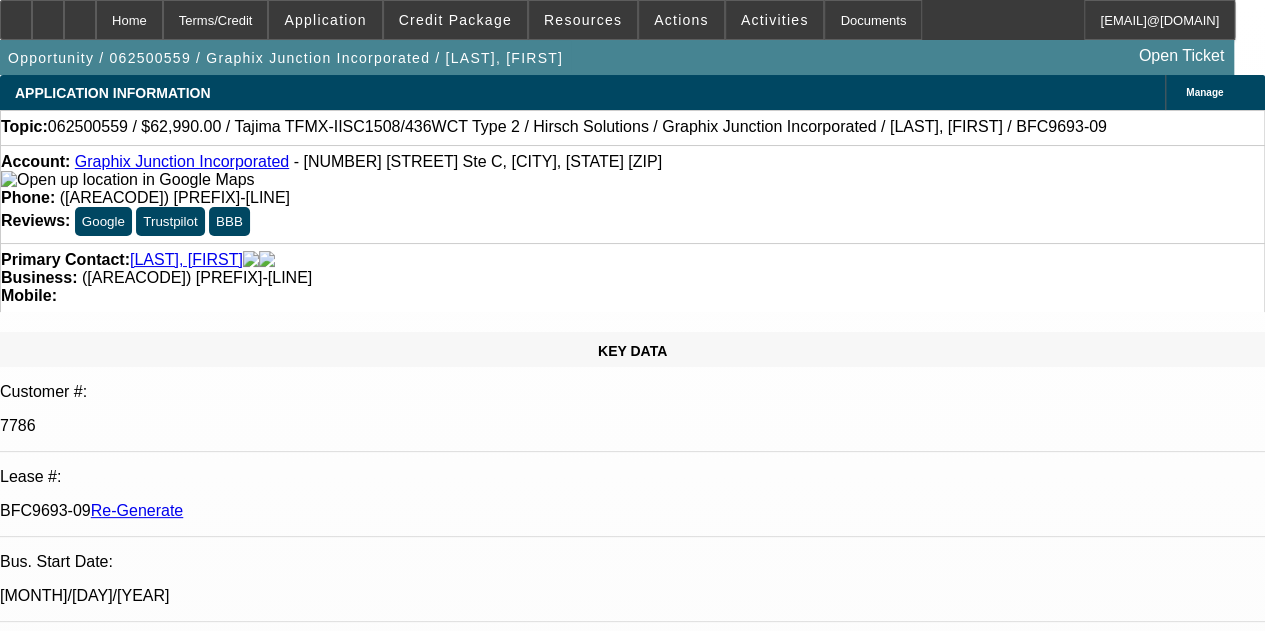 select on "0" 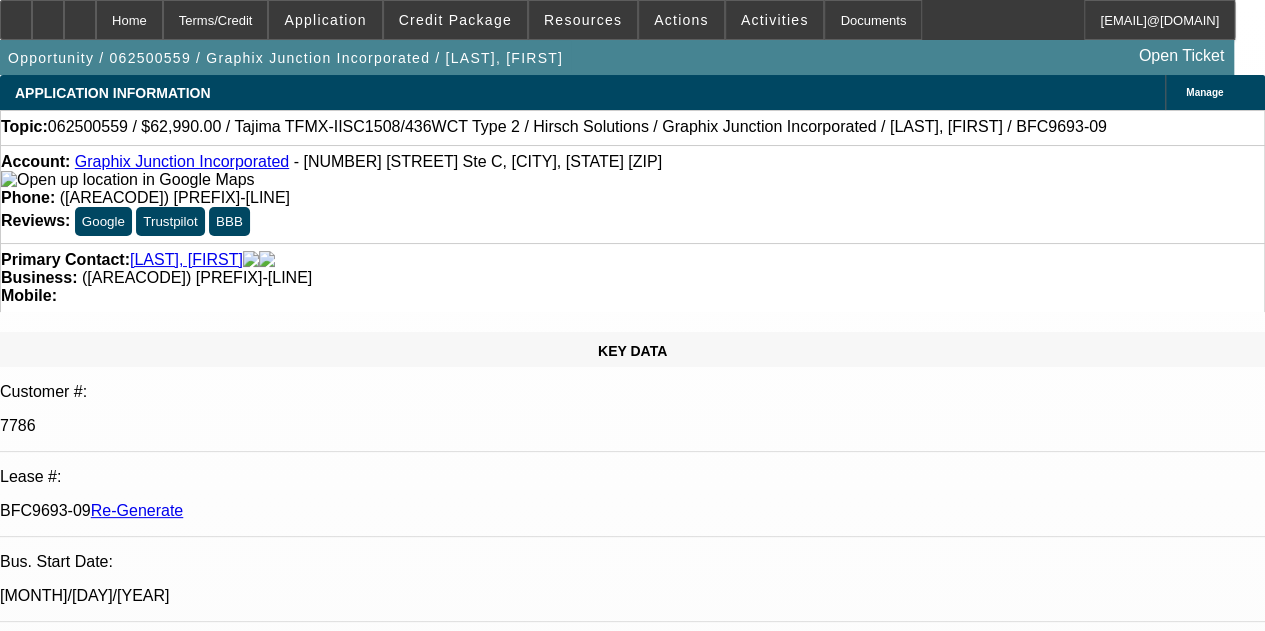 click on "Graphix Junction Incorporated" at bounding box center (182, 161) 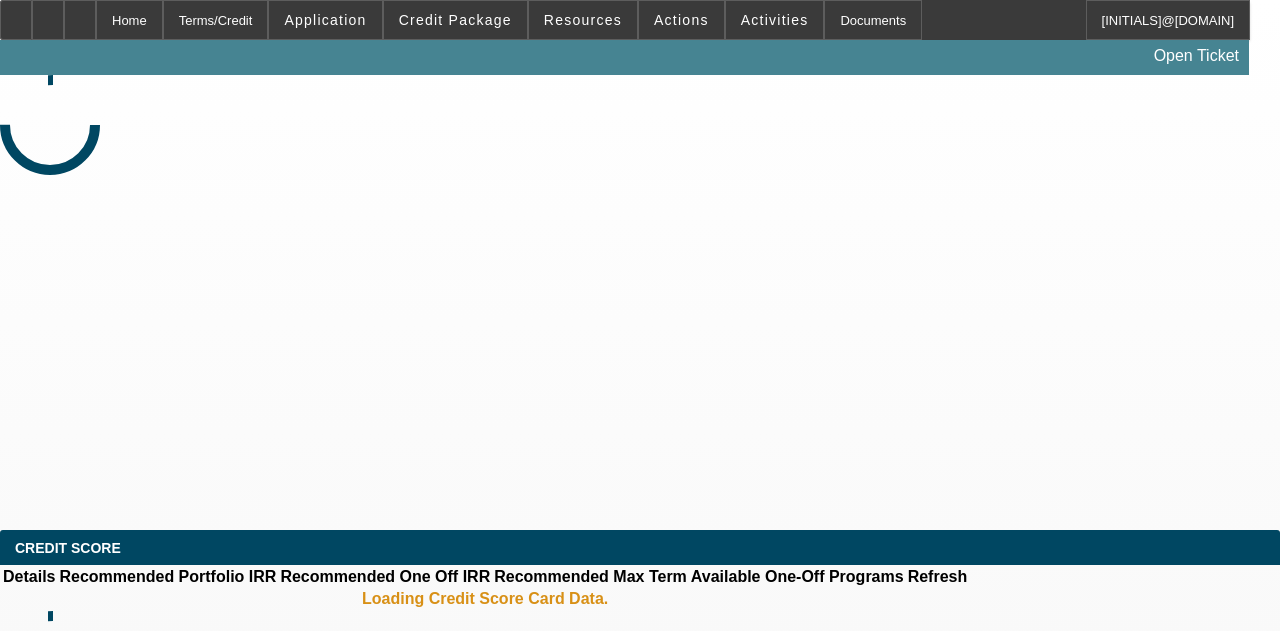 select on "3" 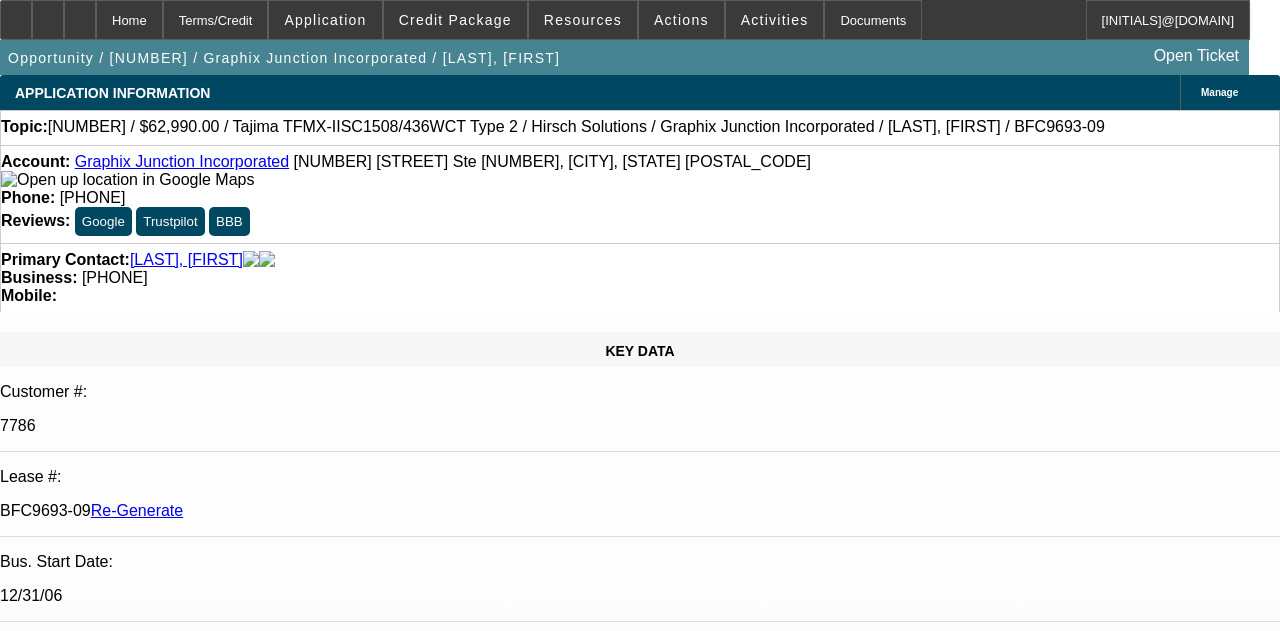 select on "0" 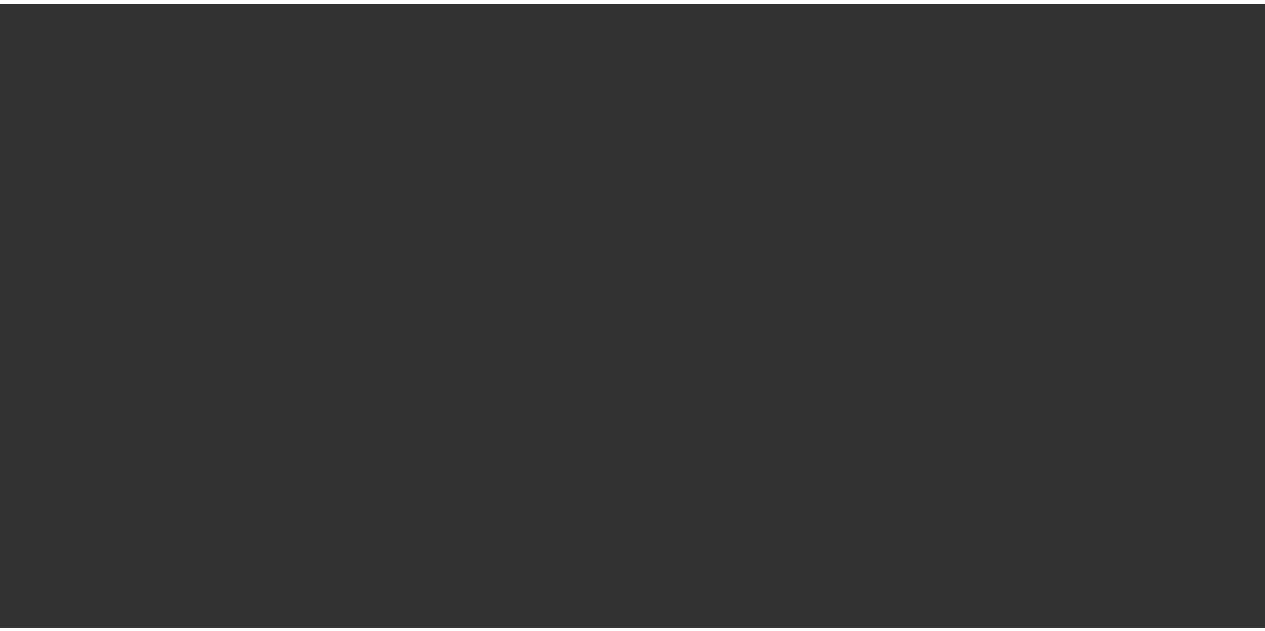 scroll, scrollTop: 0, scrollLeft: 0, axis: both 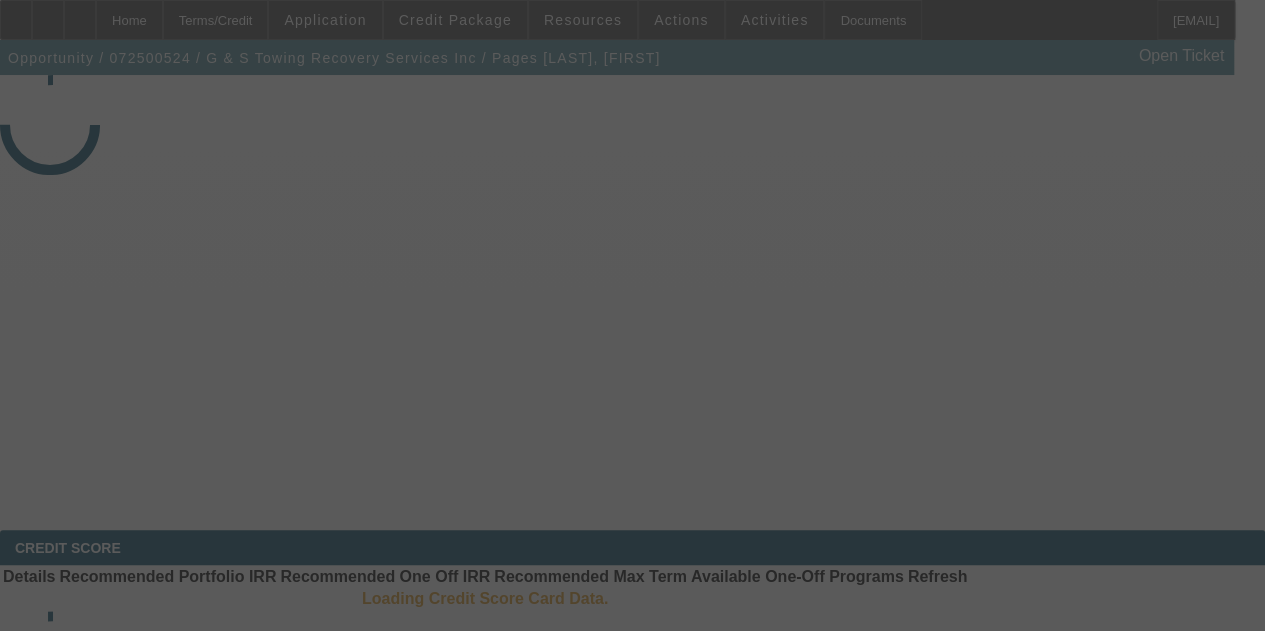 select on "3" 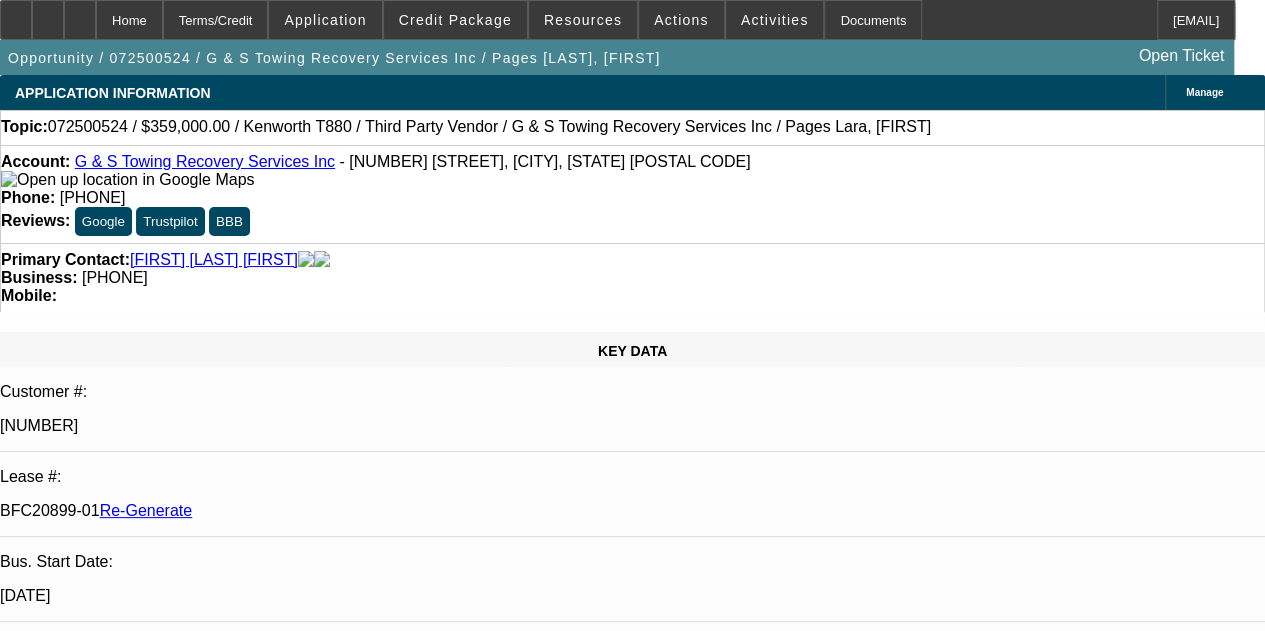 select on "0" 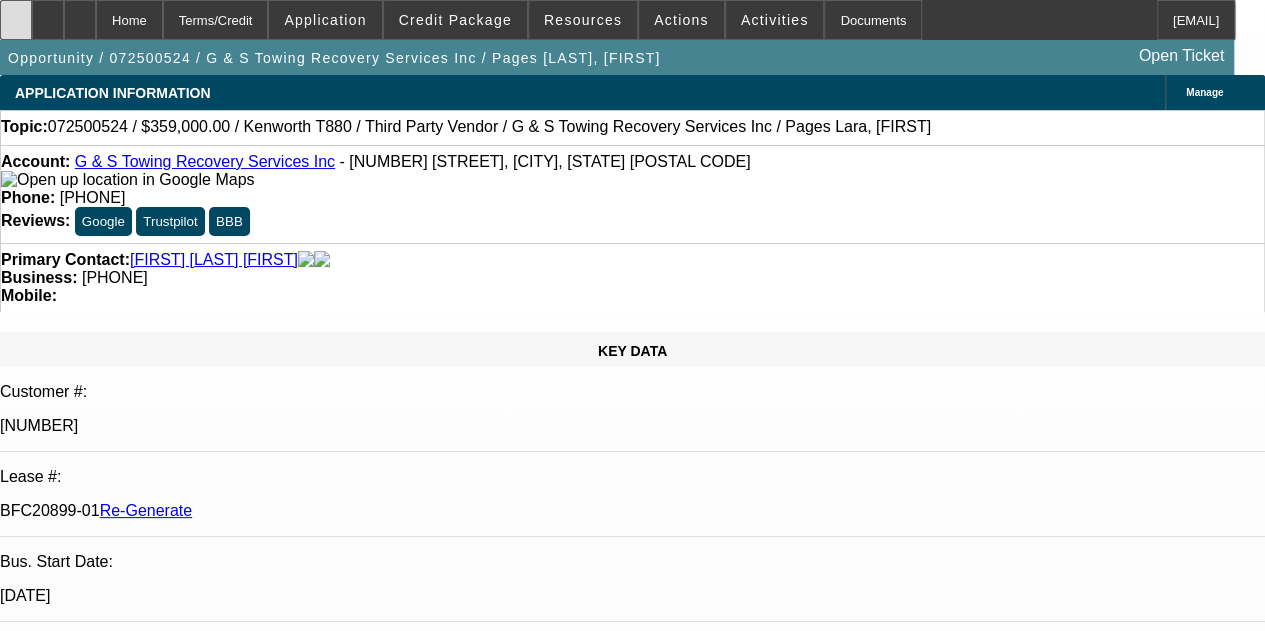 click at bounding box center [16, 20] 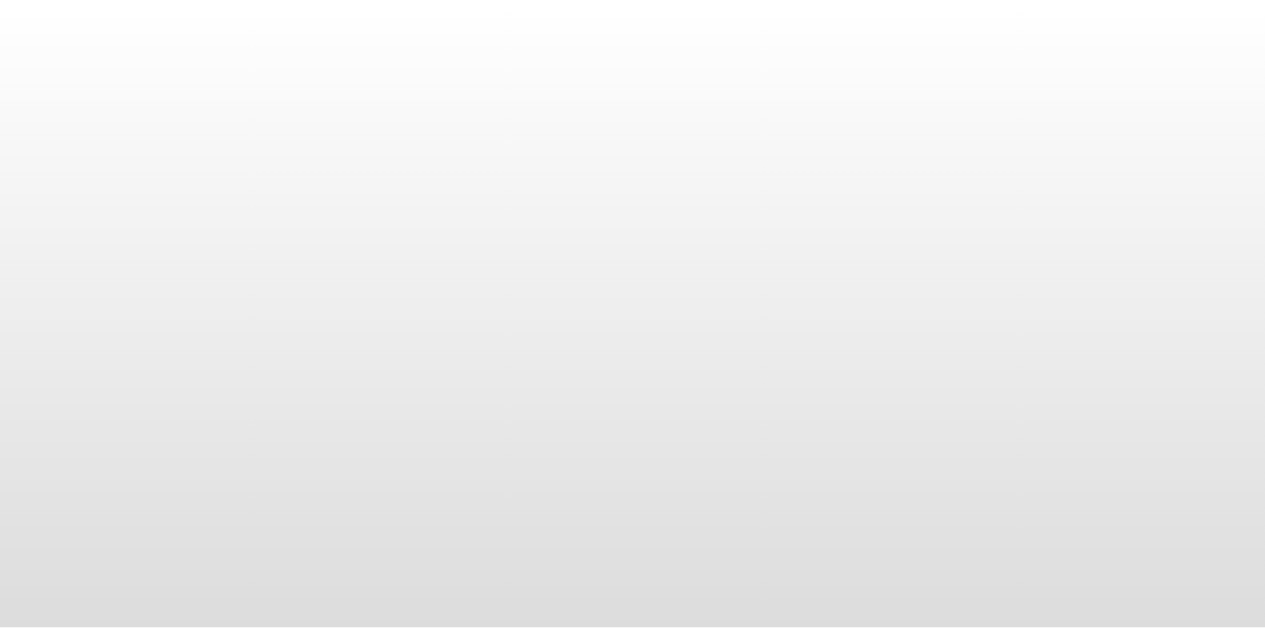scroll, scrollTop: 0, scrollLeft: 0, axis: both 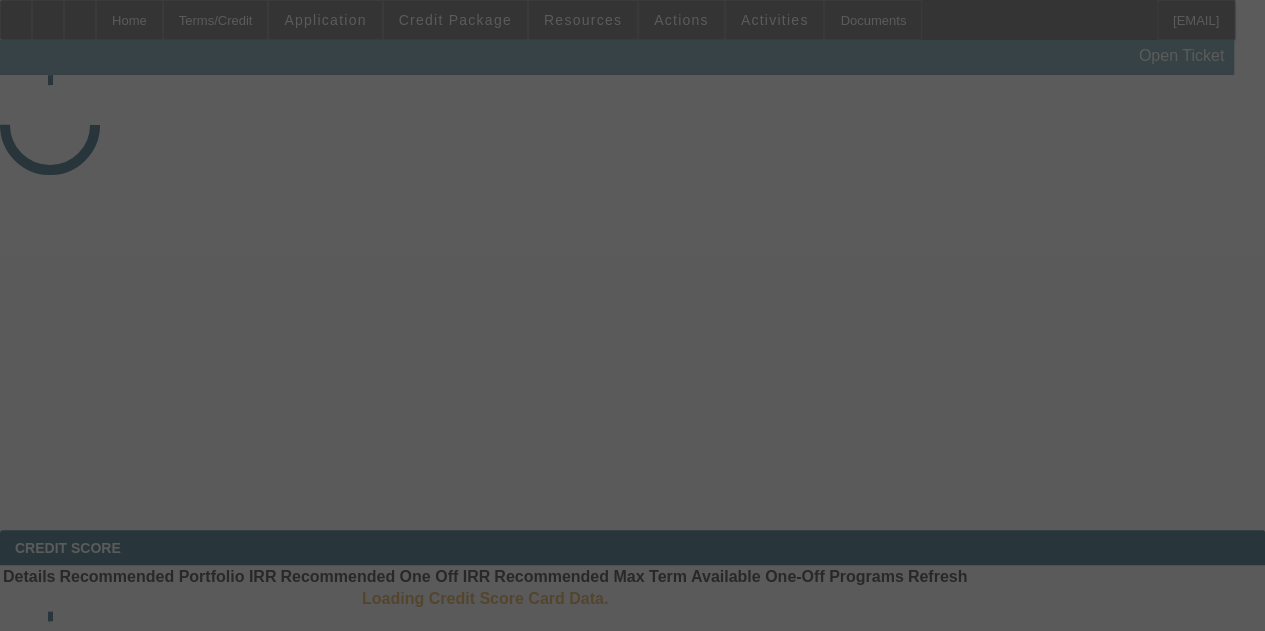 select on "3" 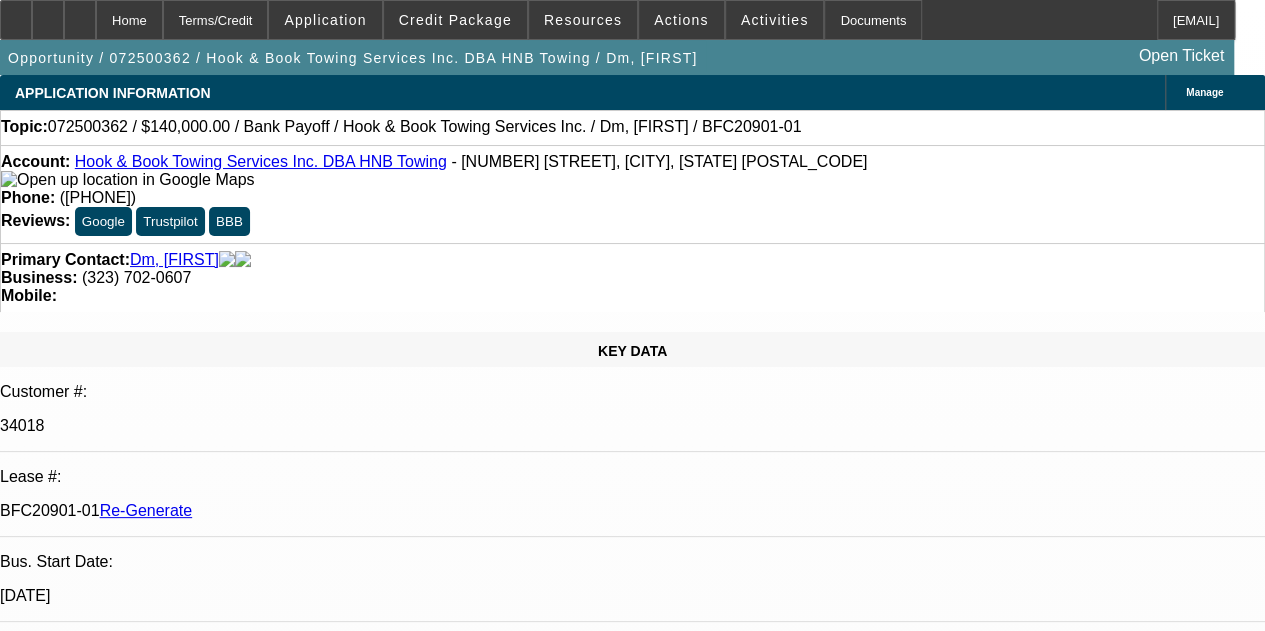 select on "0" 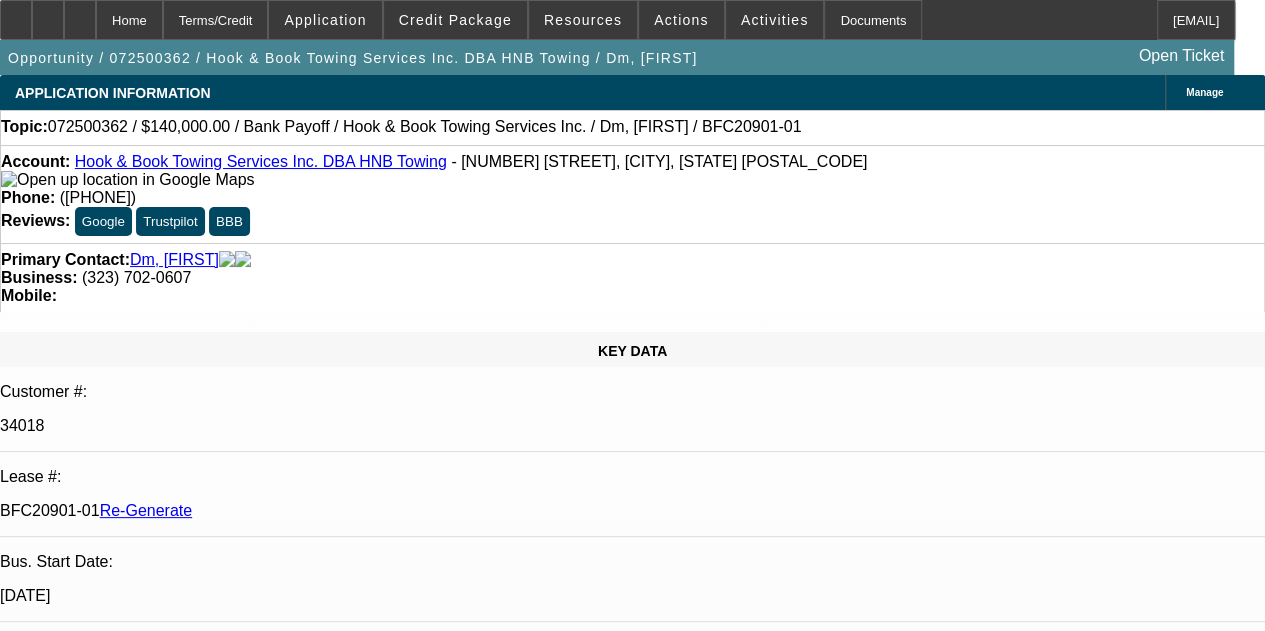 select on "1" 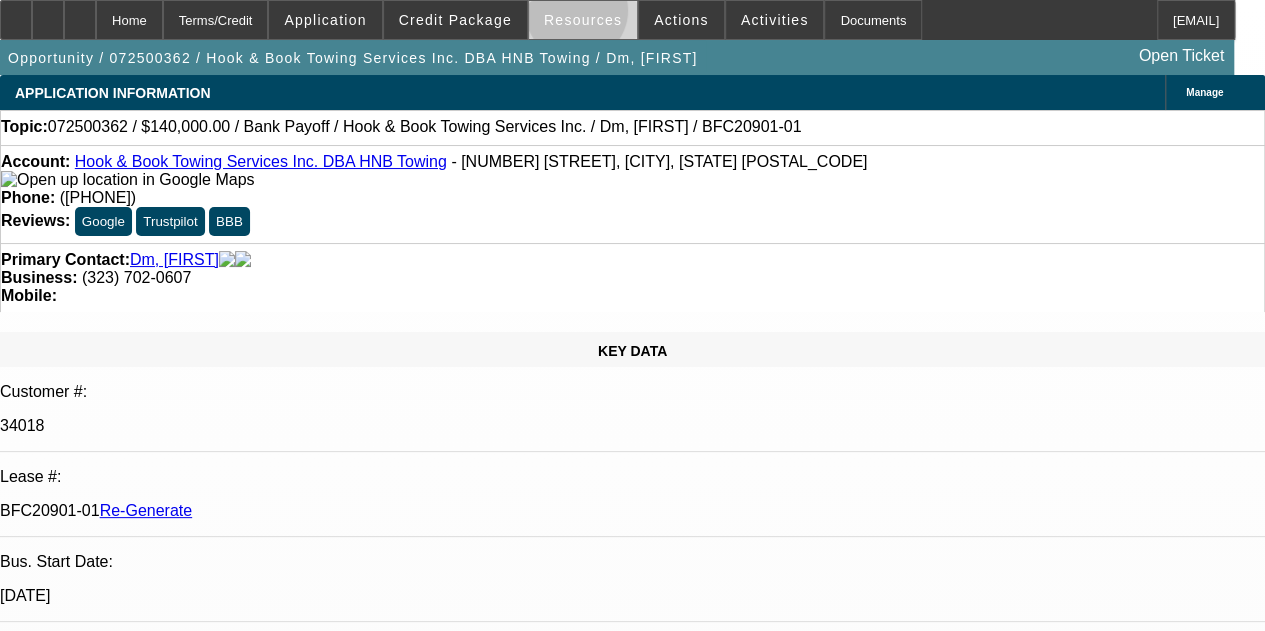 click on "Resources" at bounding box center (583, 20) 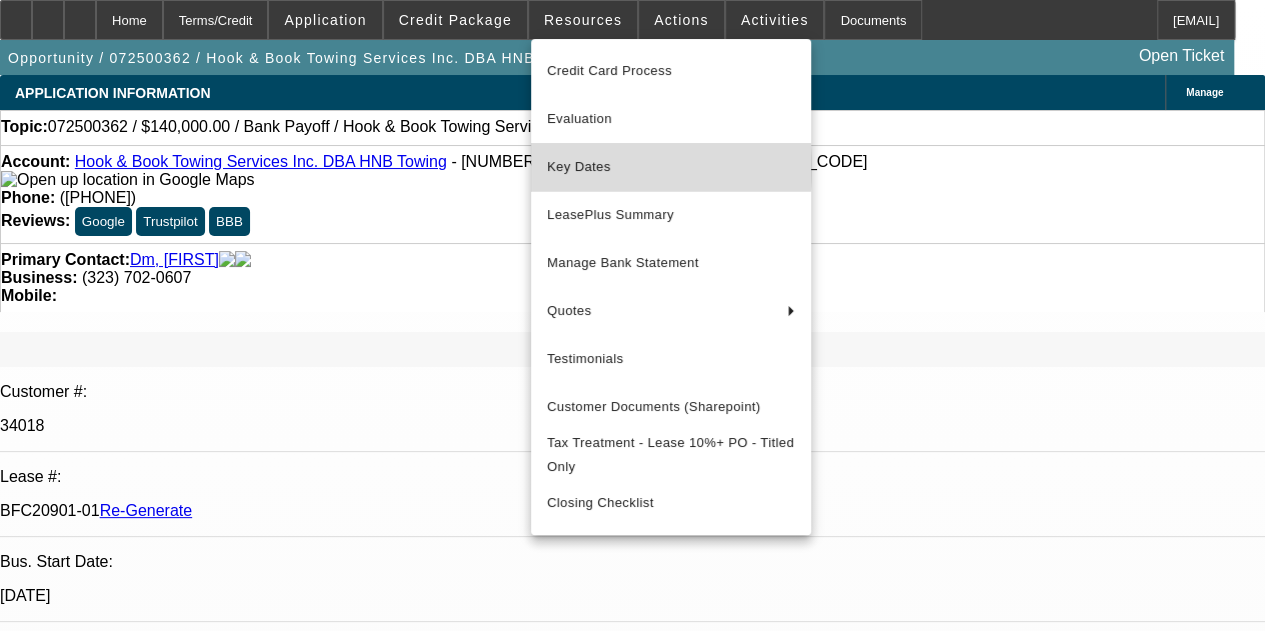 click on "Key Dates" at bounding box center (671, 167) 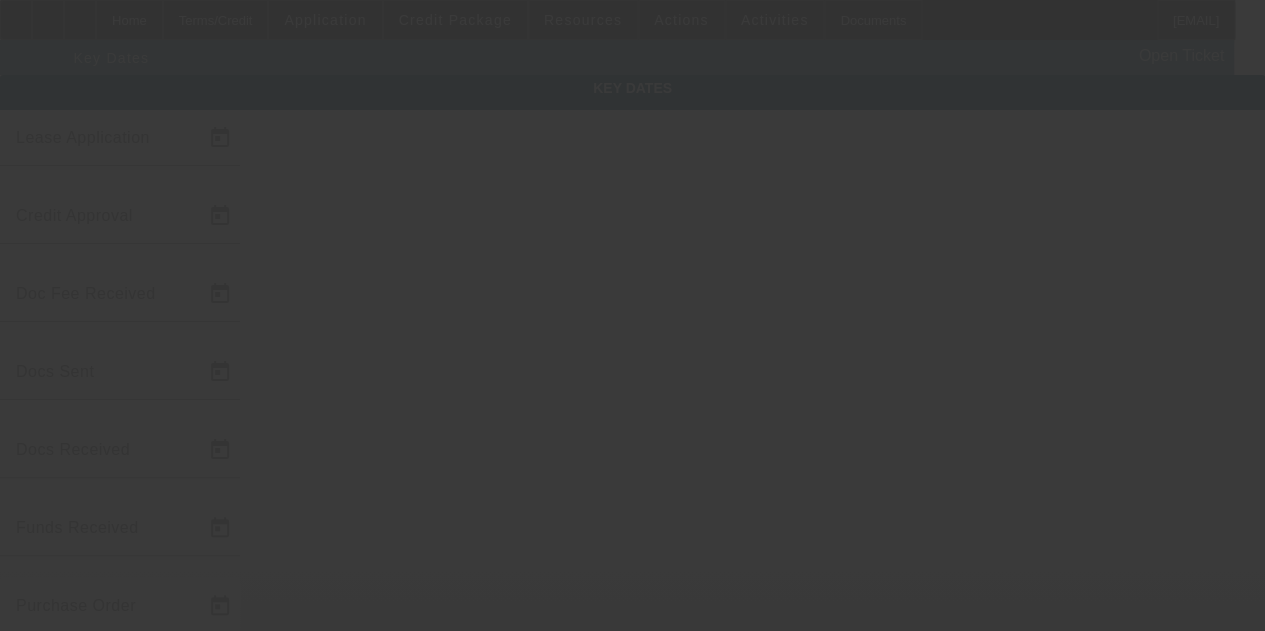 type on "7/16/2025" 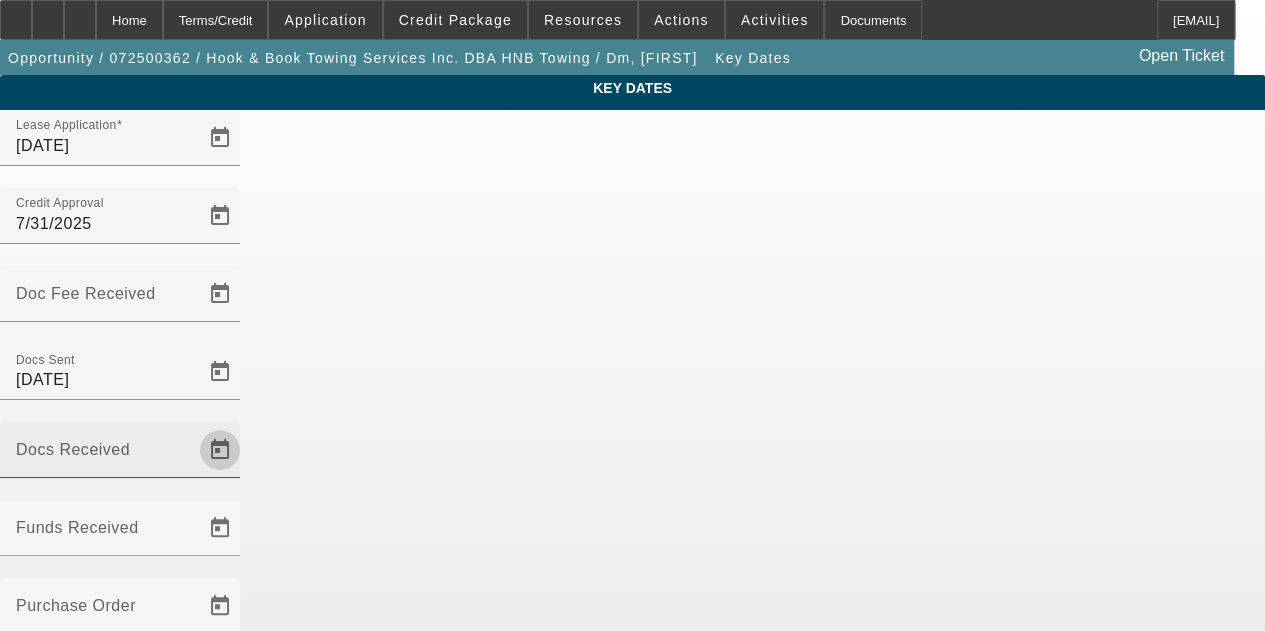 click 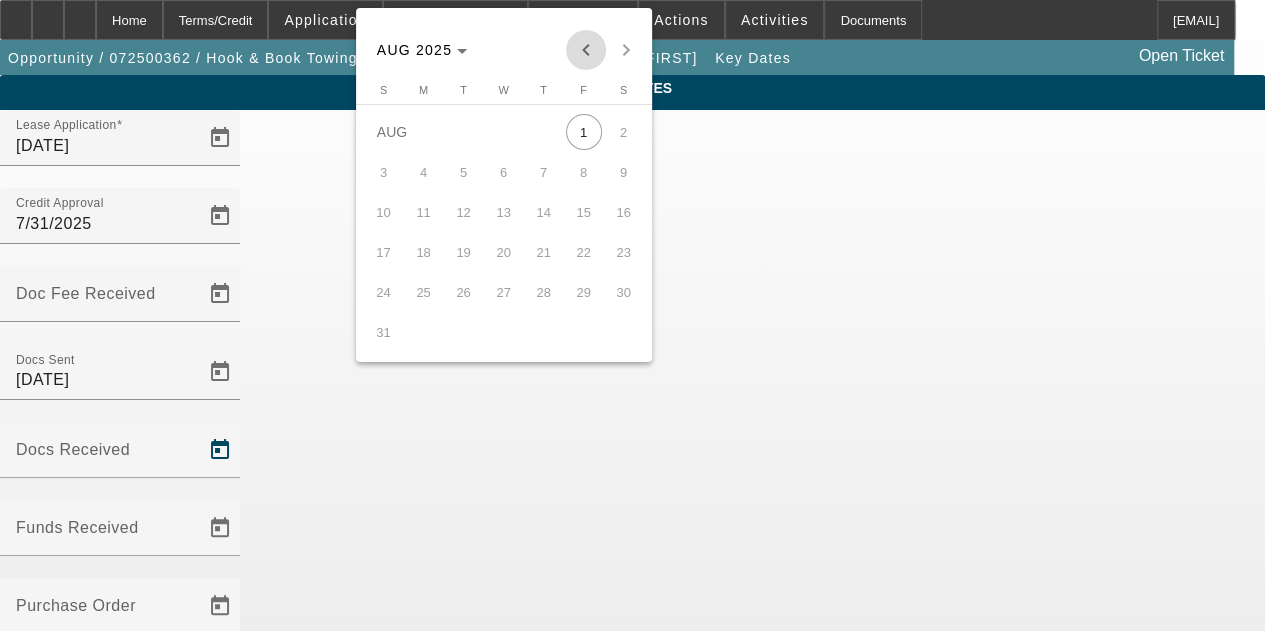 click at bounding box center [586, 50] 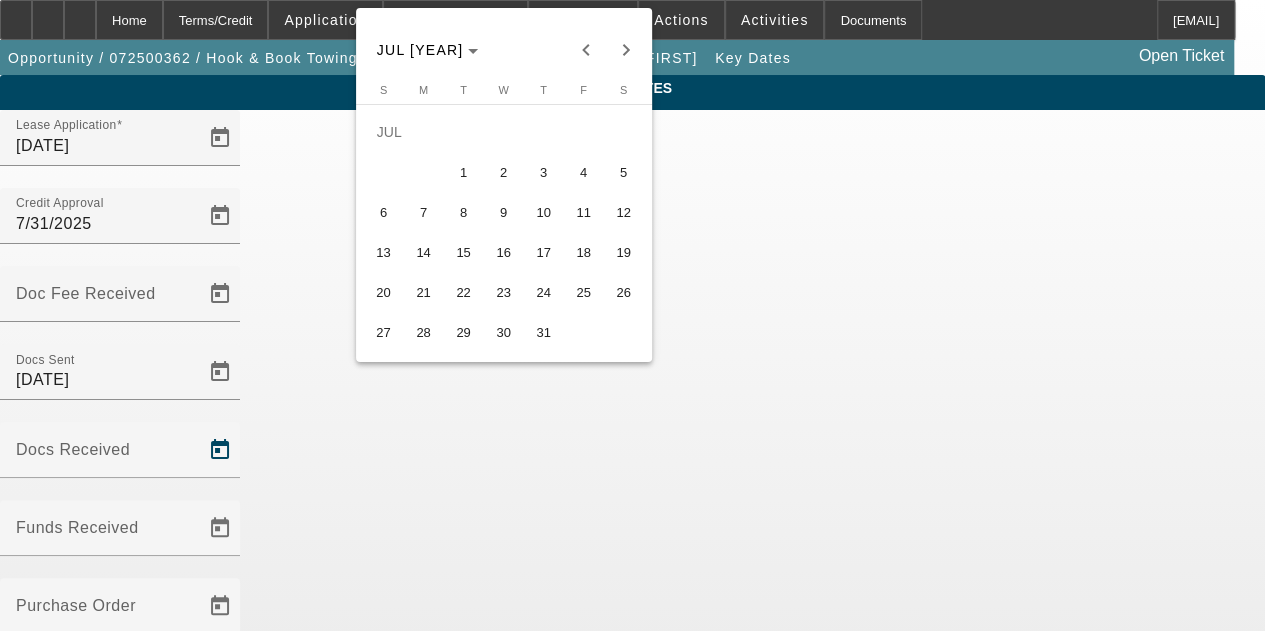 click on "29" at bounding box center [464, 332] 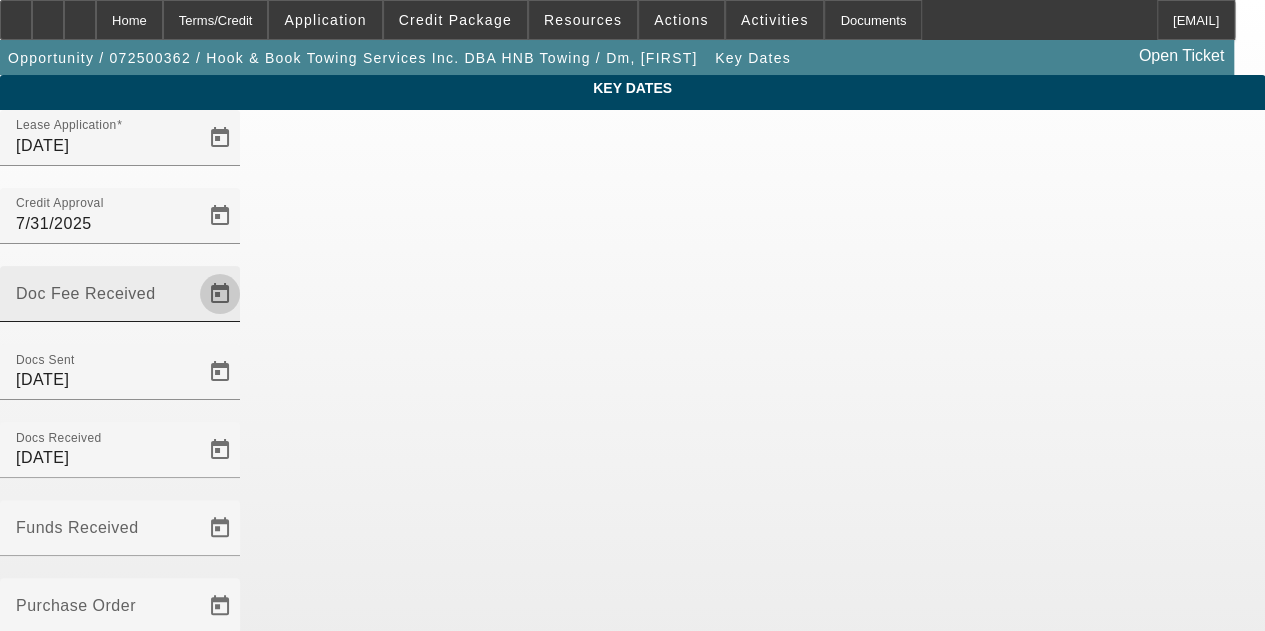 click 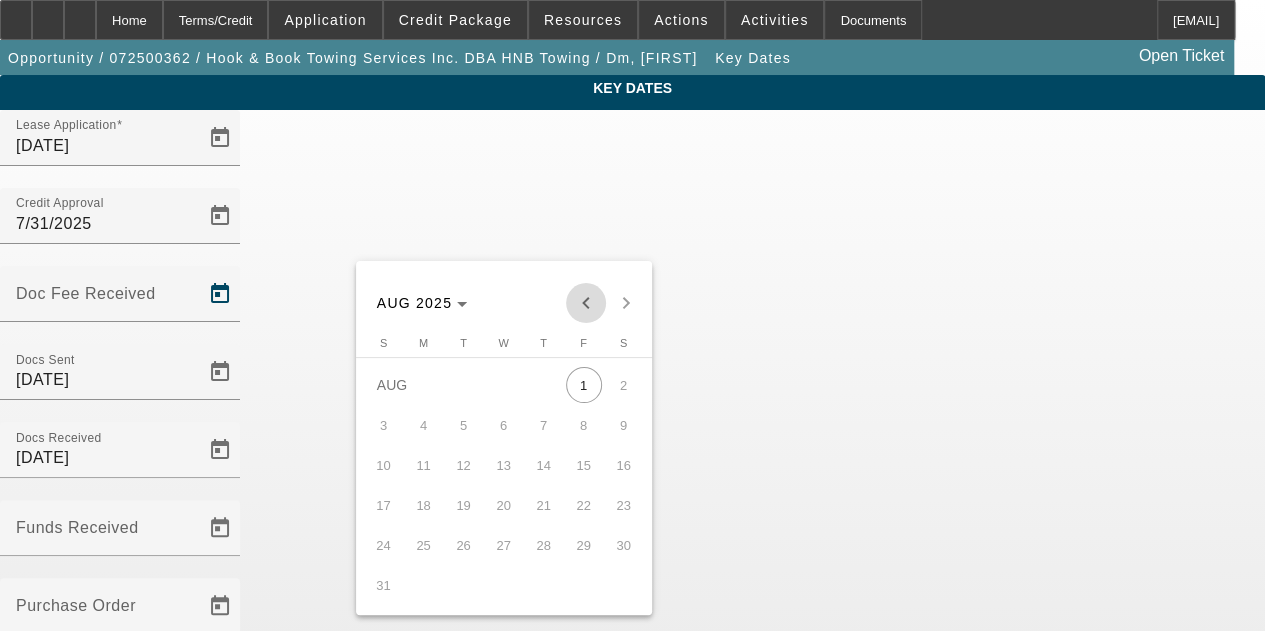 click at bounding box center (586, 303) 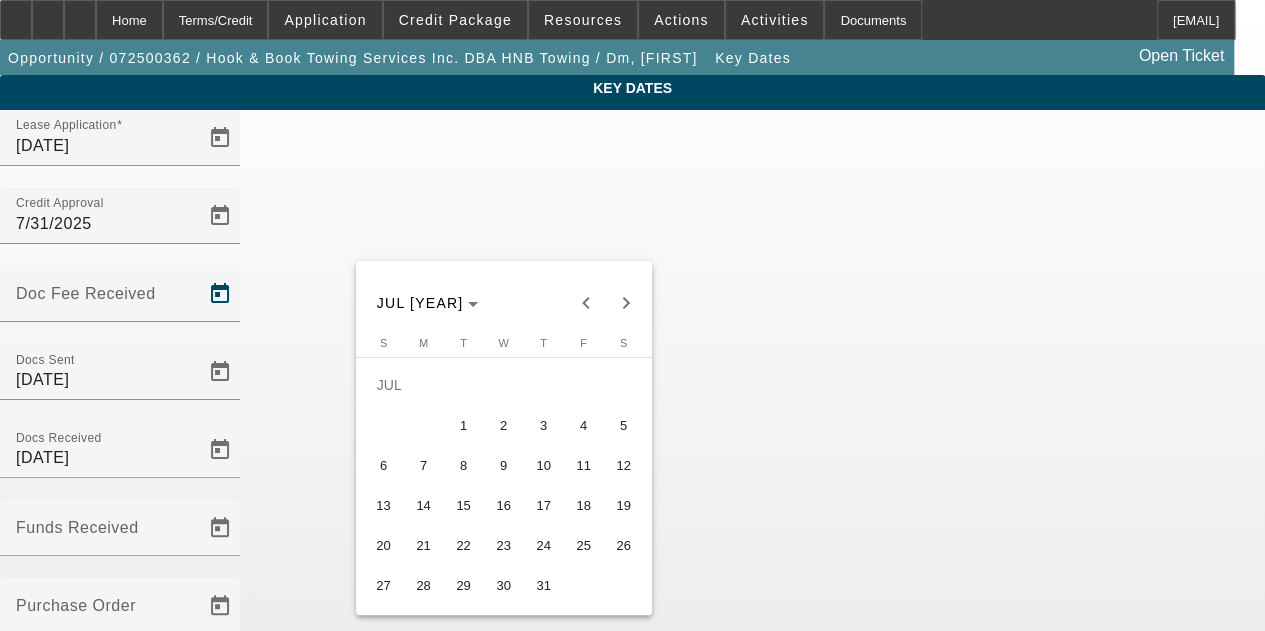 click on "30" at bounding box center [504, 585] 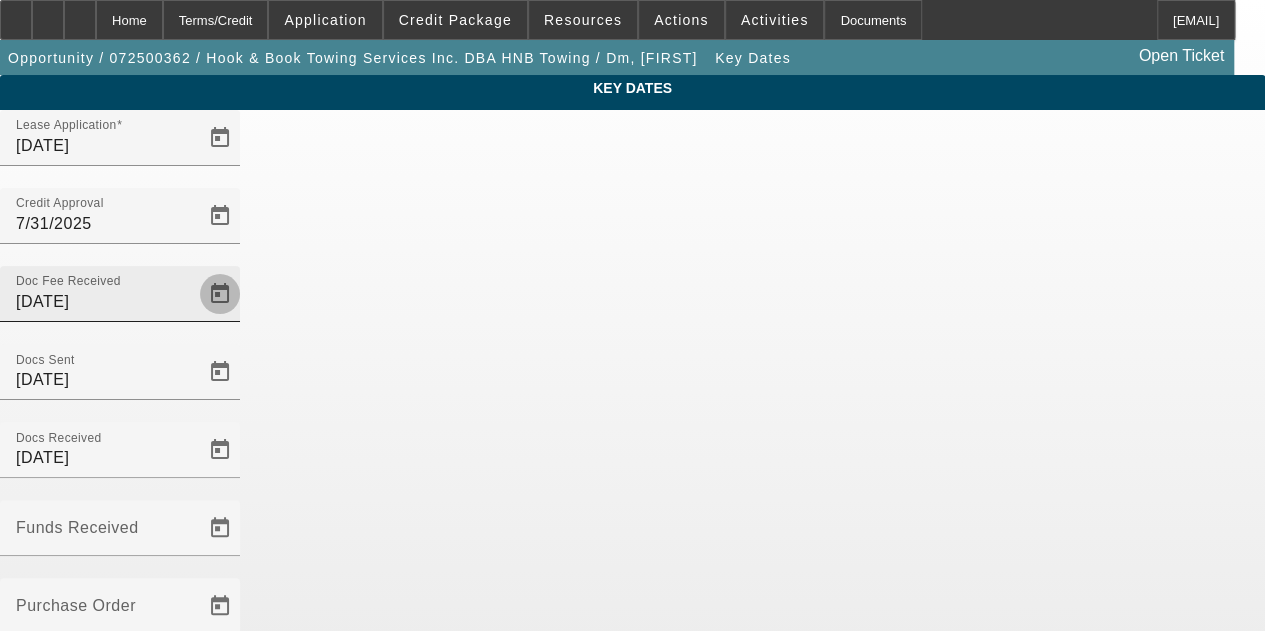 click 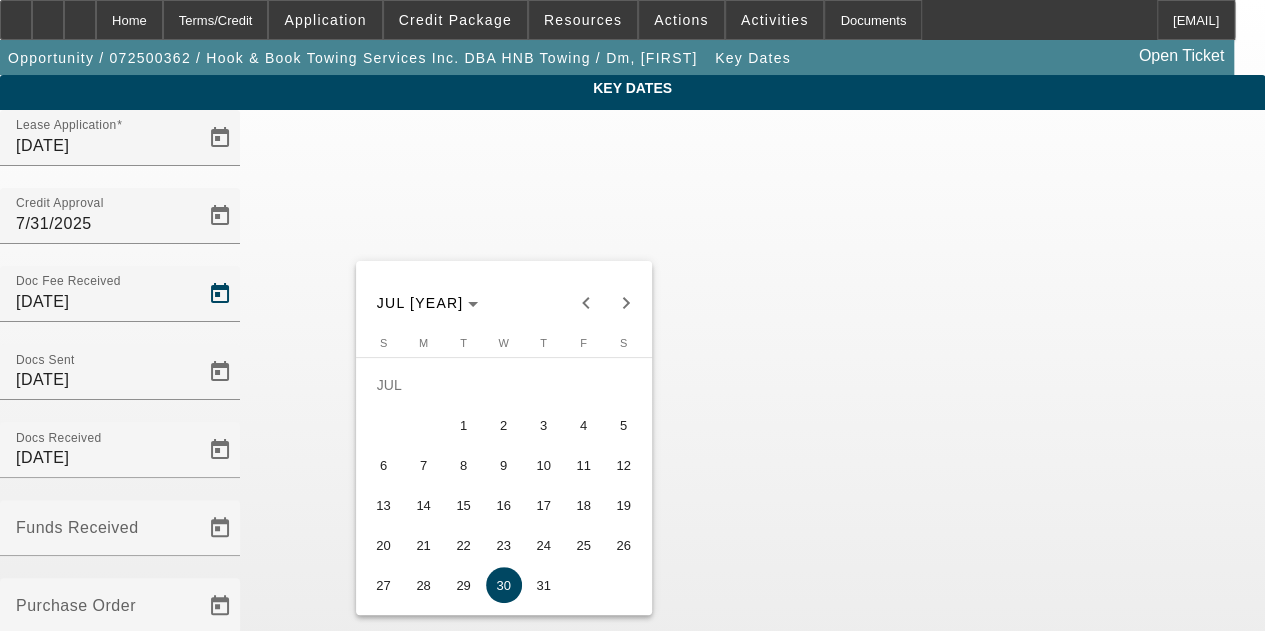 click at bounding box center (632, 315) 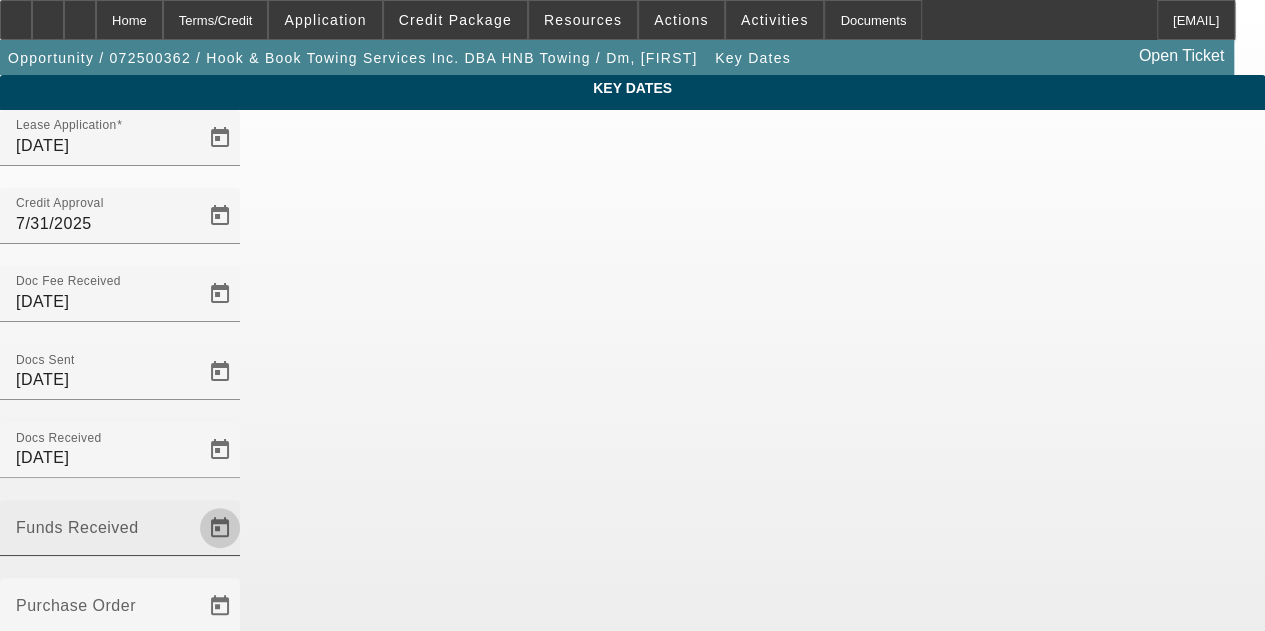 click 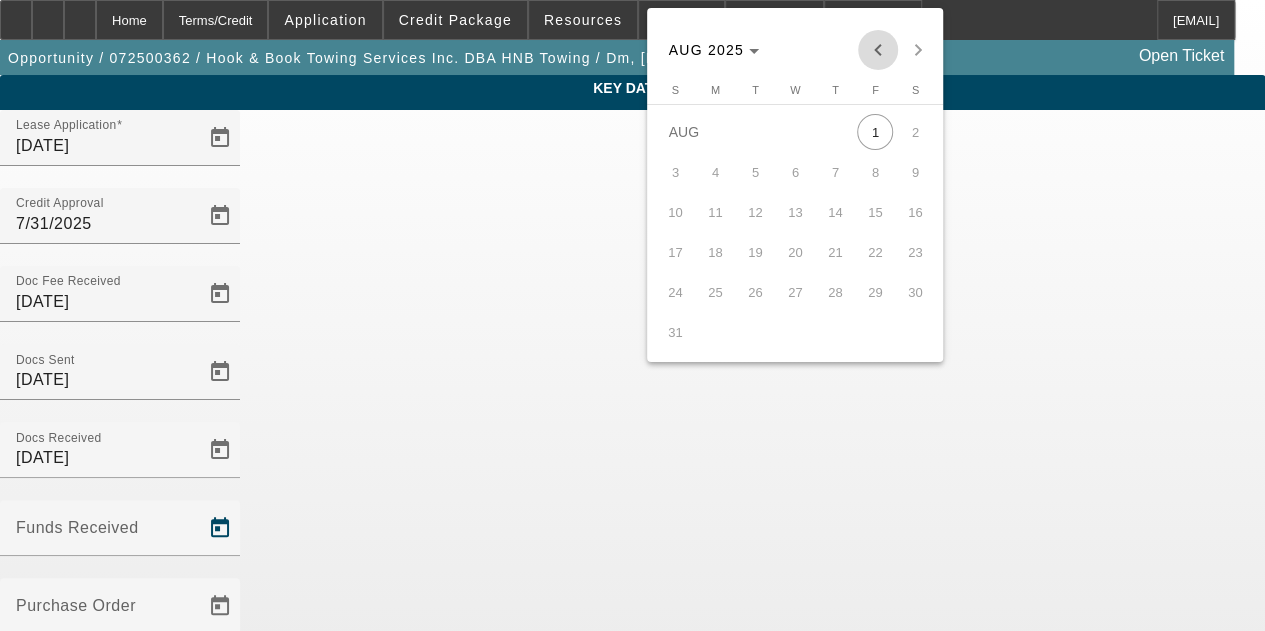 click at bounding box center [878, 50] 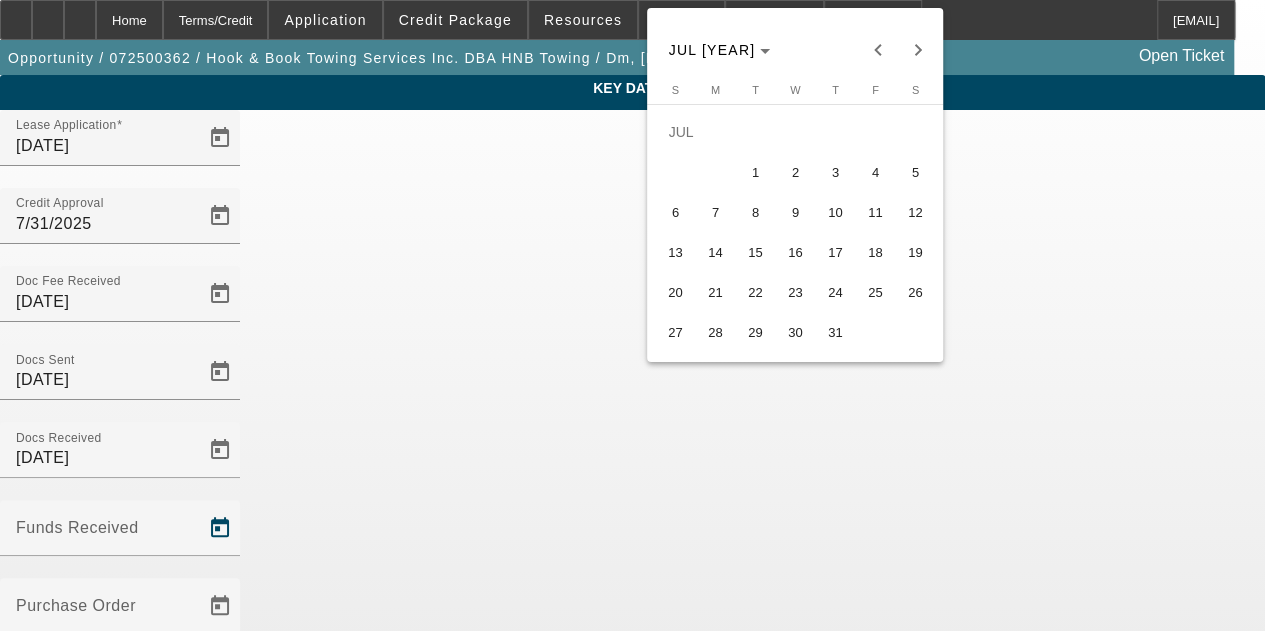 click on "30" at bounding box center (795, 332) 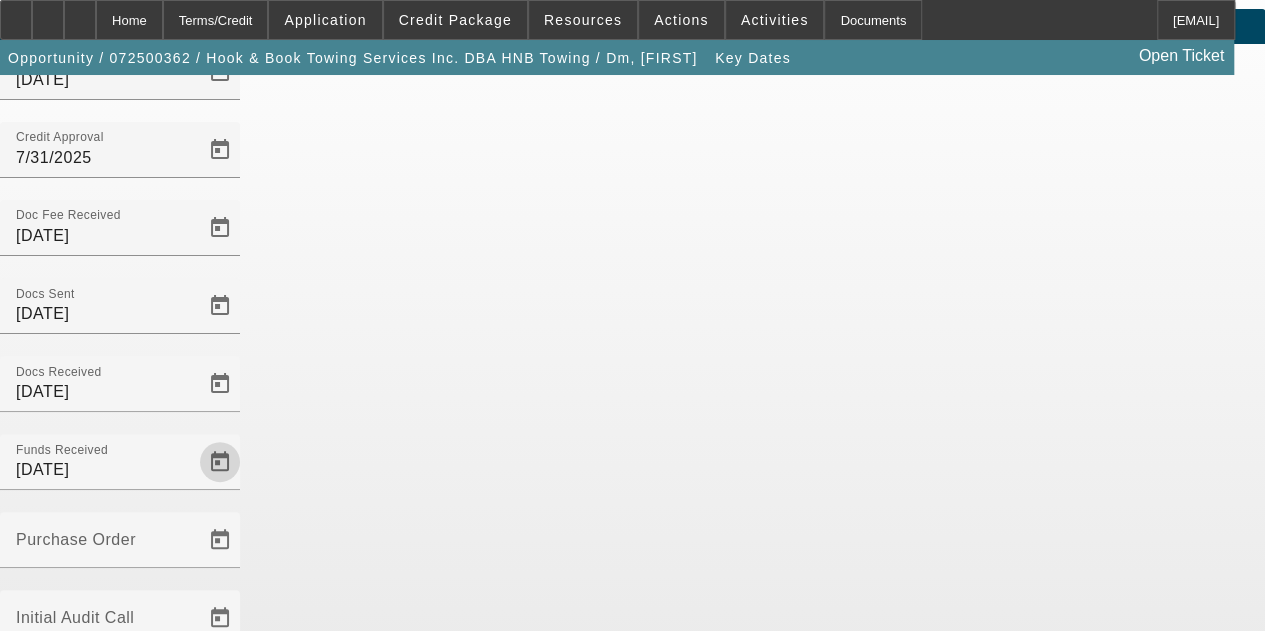 scroll, scrollTop: 130, scrollLeft: 0, axis: vertical 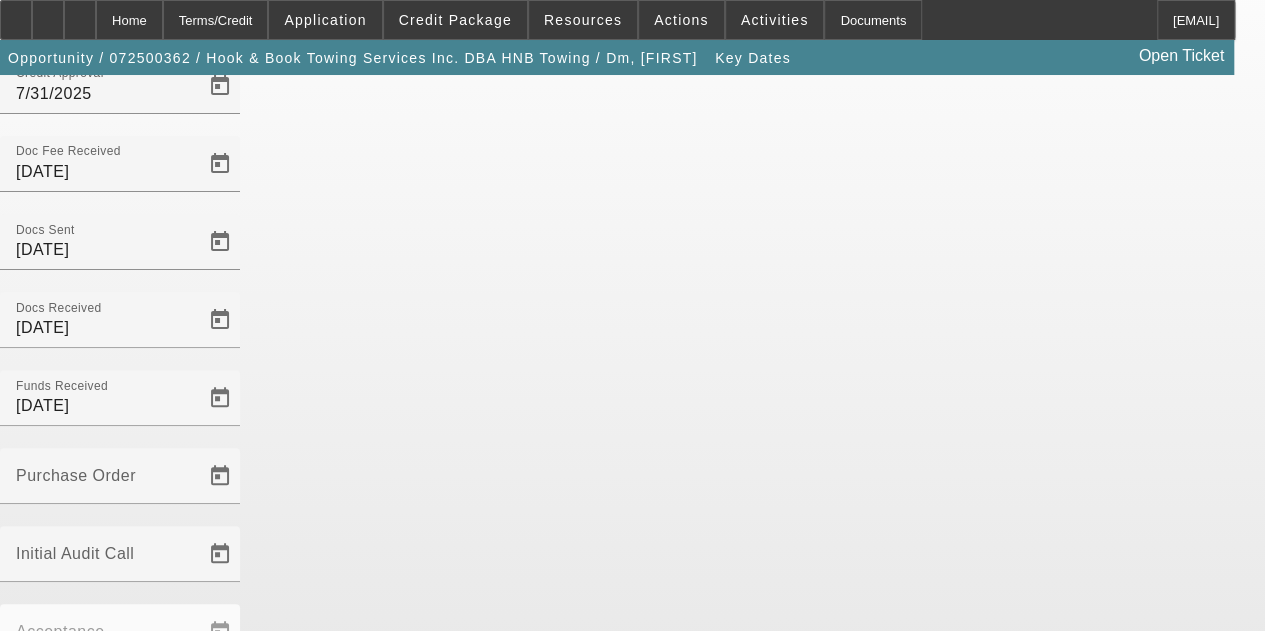 click on "Save" 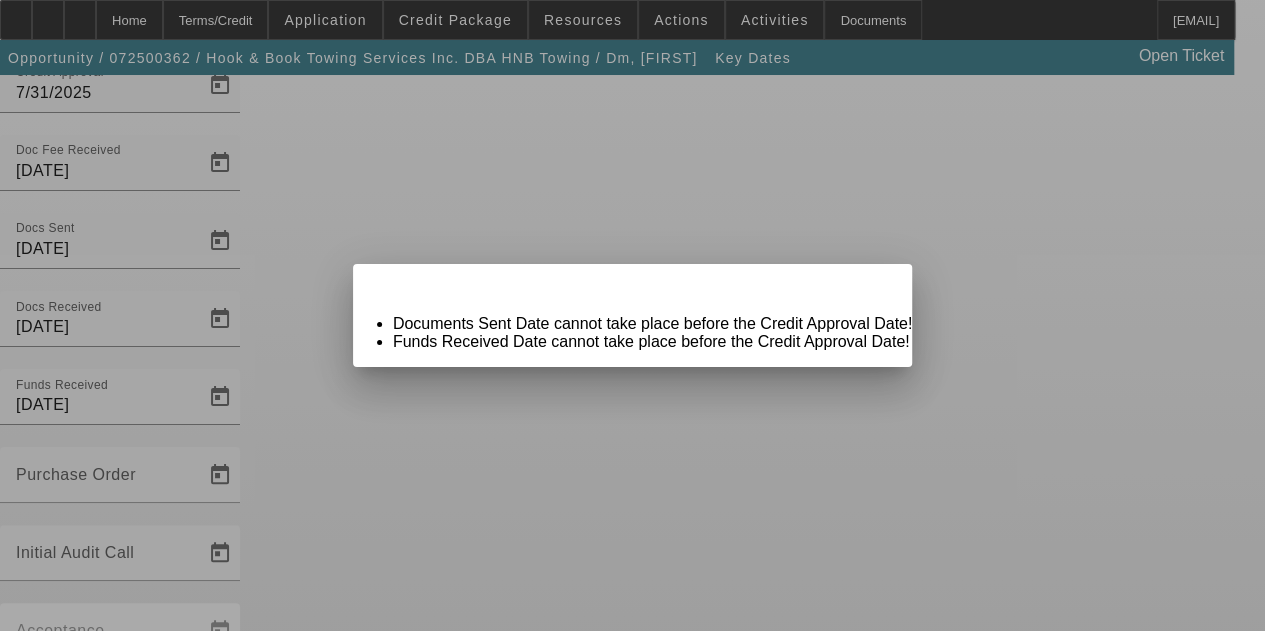 click on "Close" at bounding box center [890, 275] 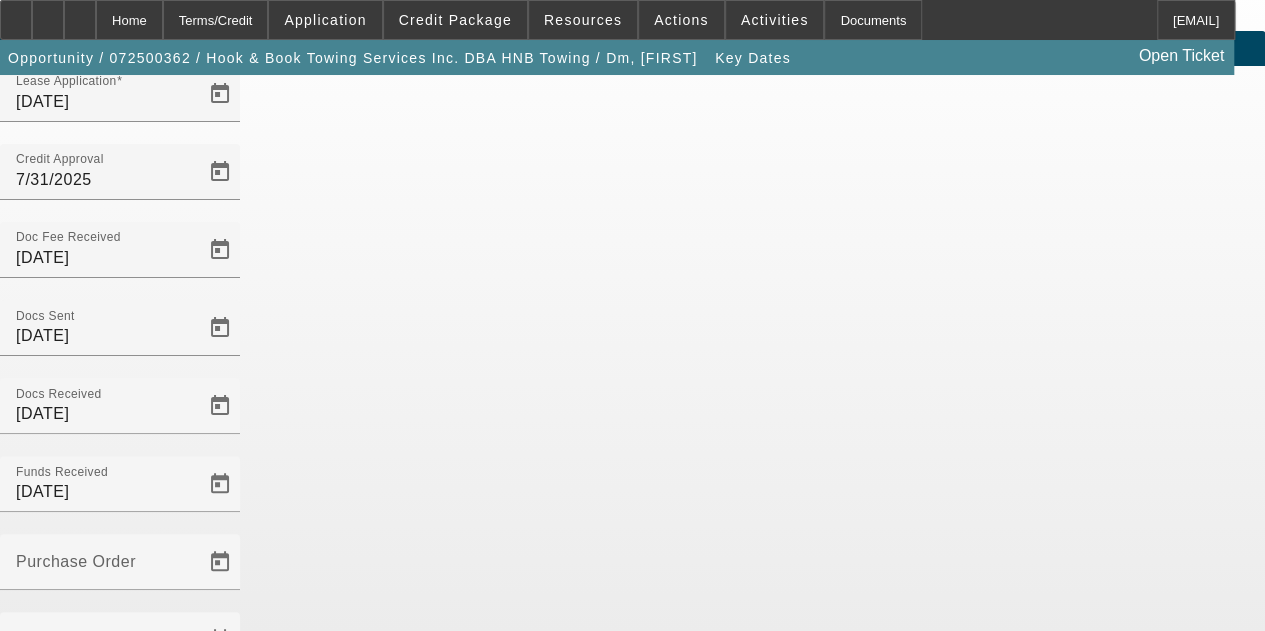 scroll, scrollTop: 35, scrollLeft: 0, axis: vertical 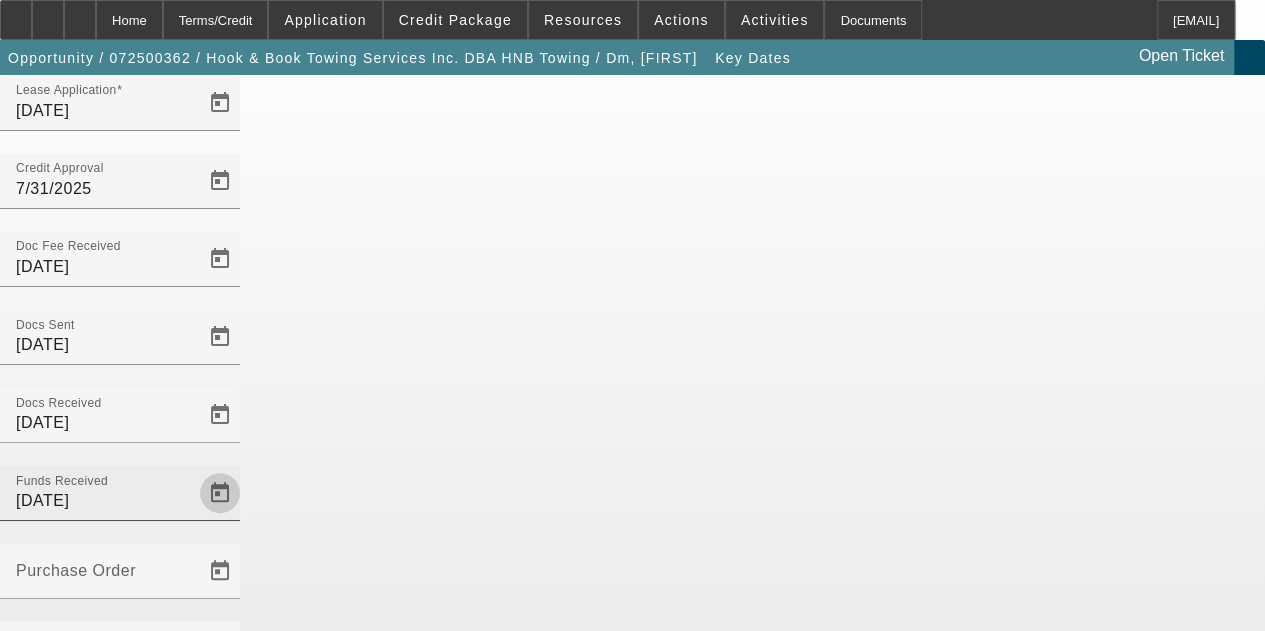 click 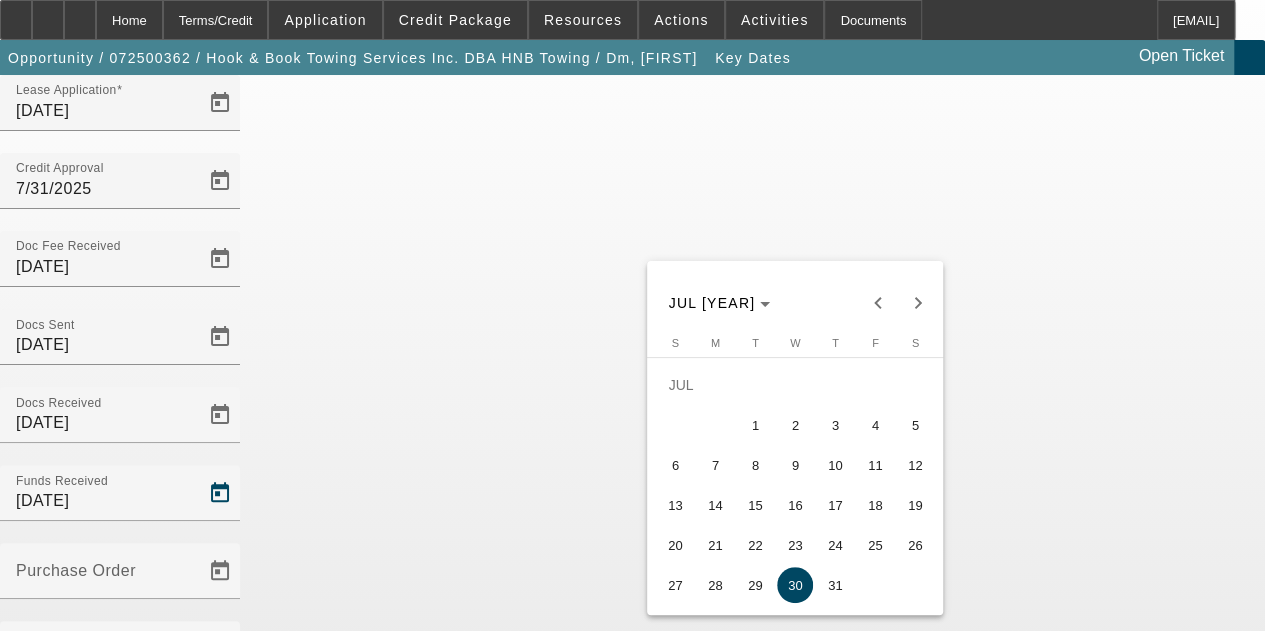 click on "31" at bounding box center (835, 585) 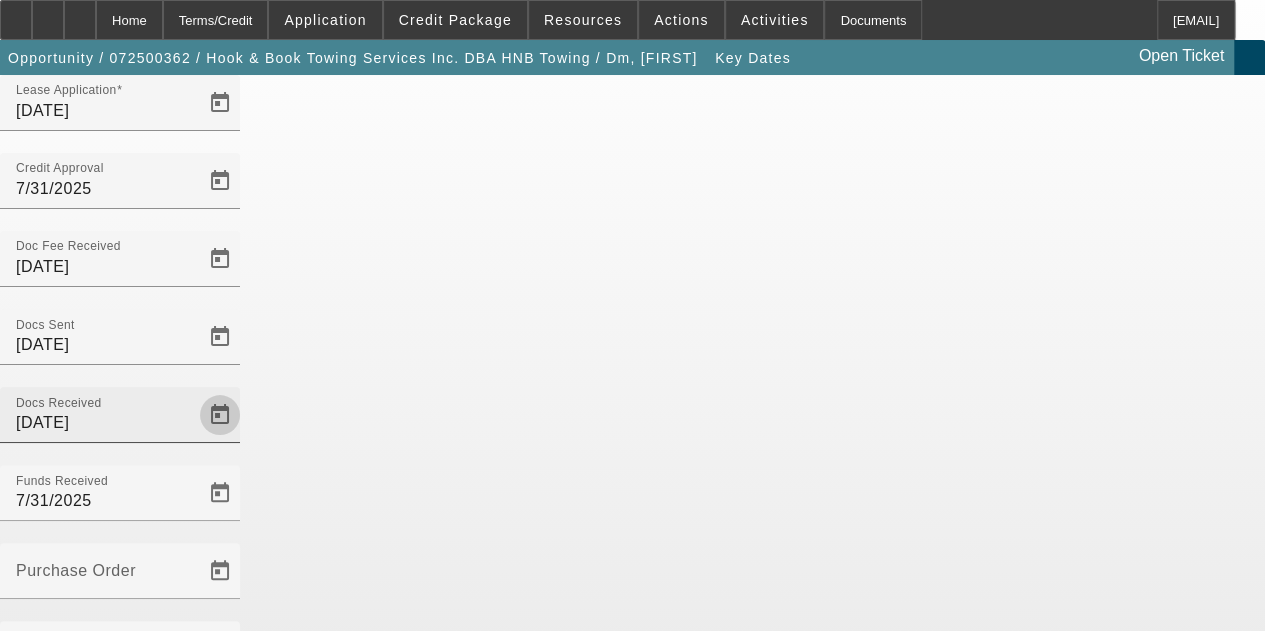 click 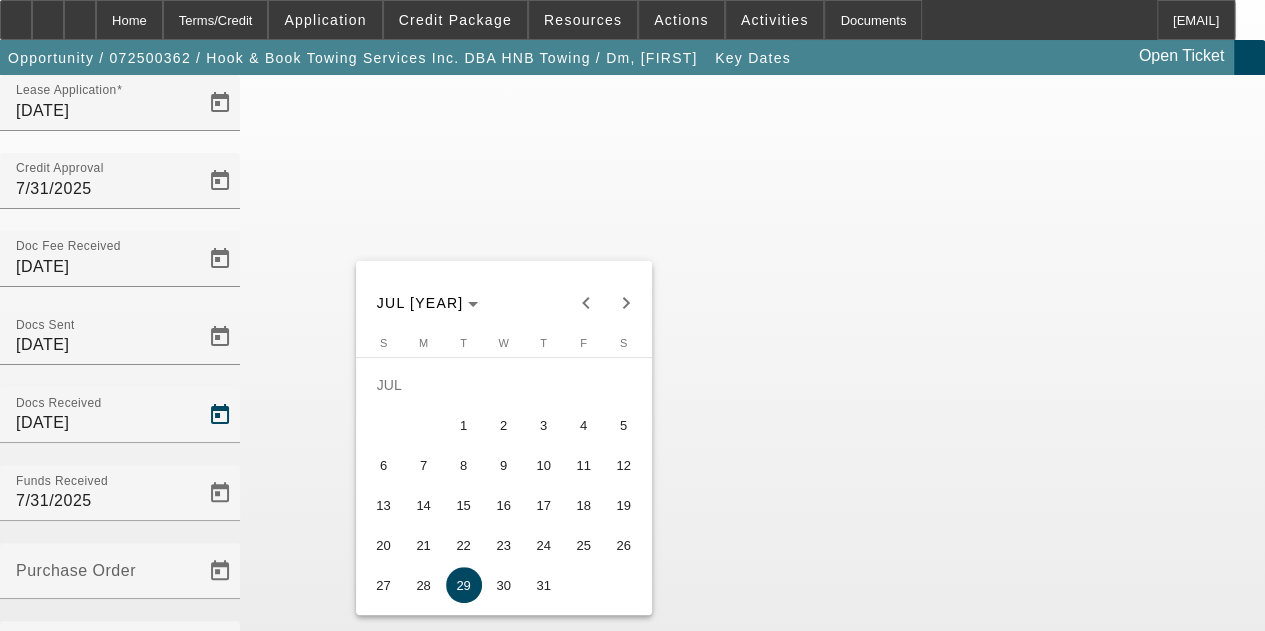 click on "31" at bounding box center (544, 585) 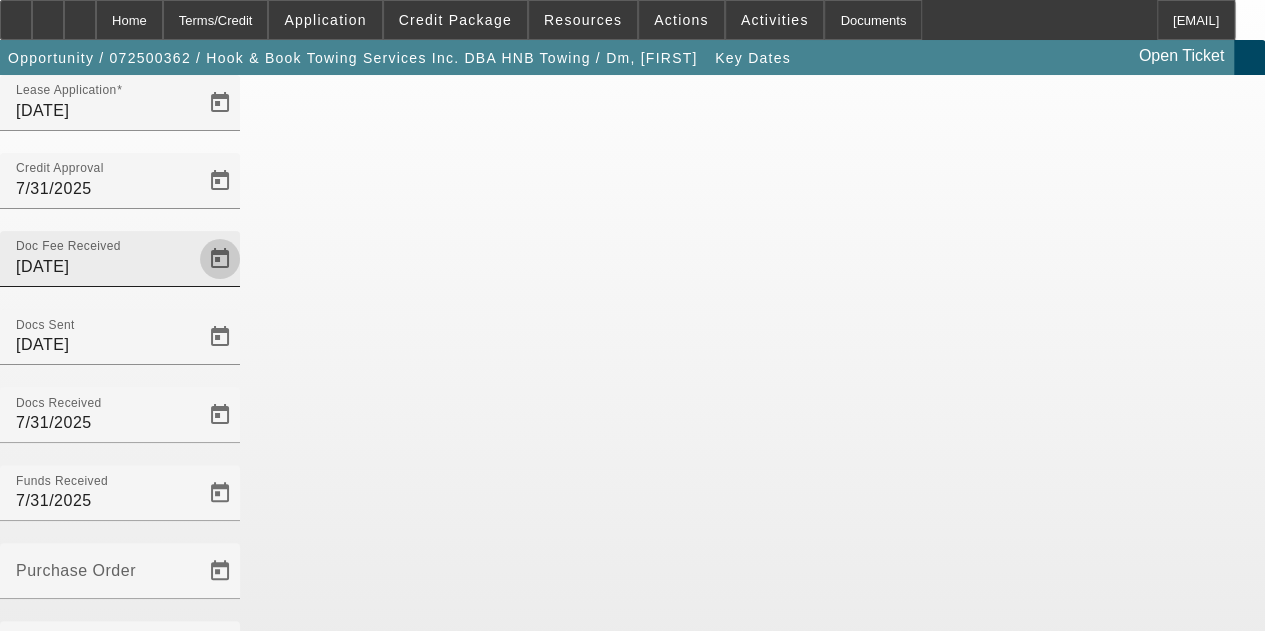 click 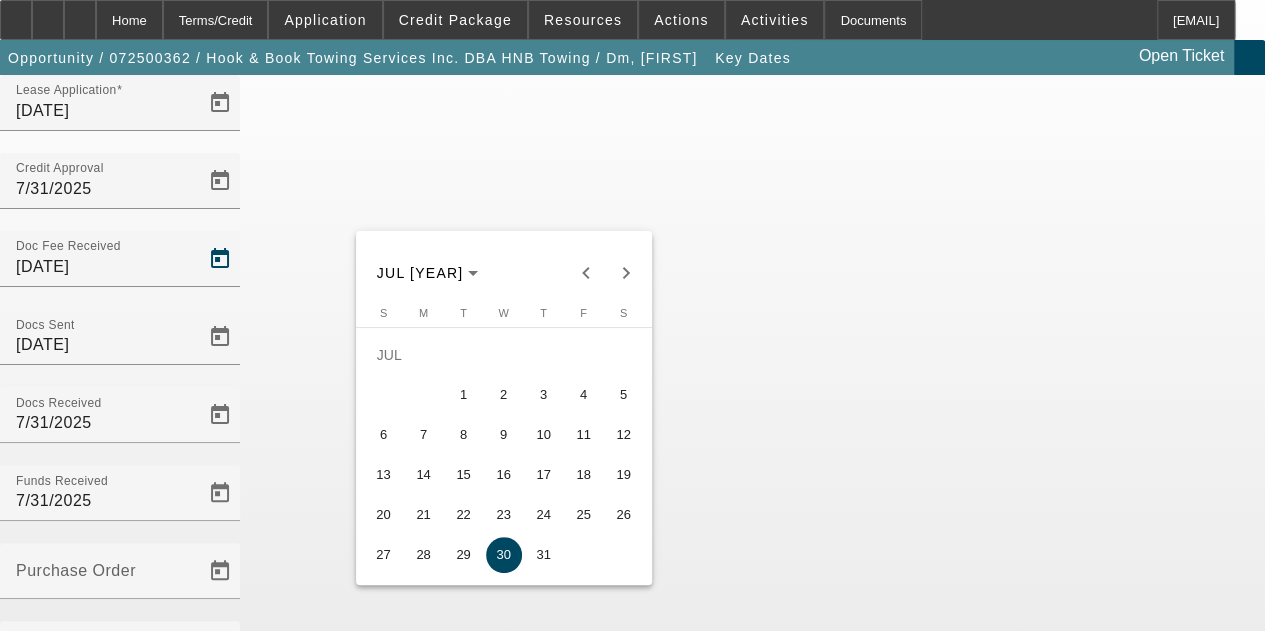 click on "31" at bounding box center [544, 555] 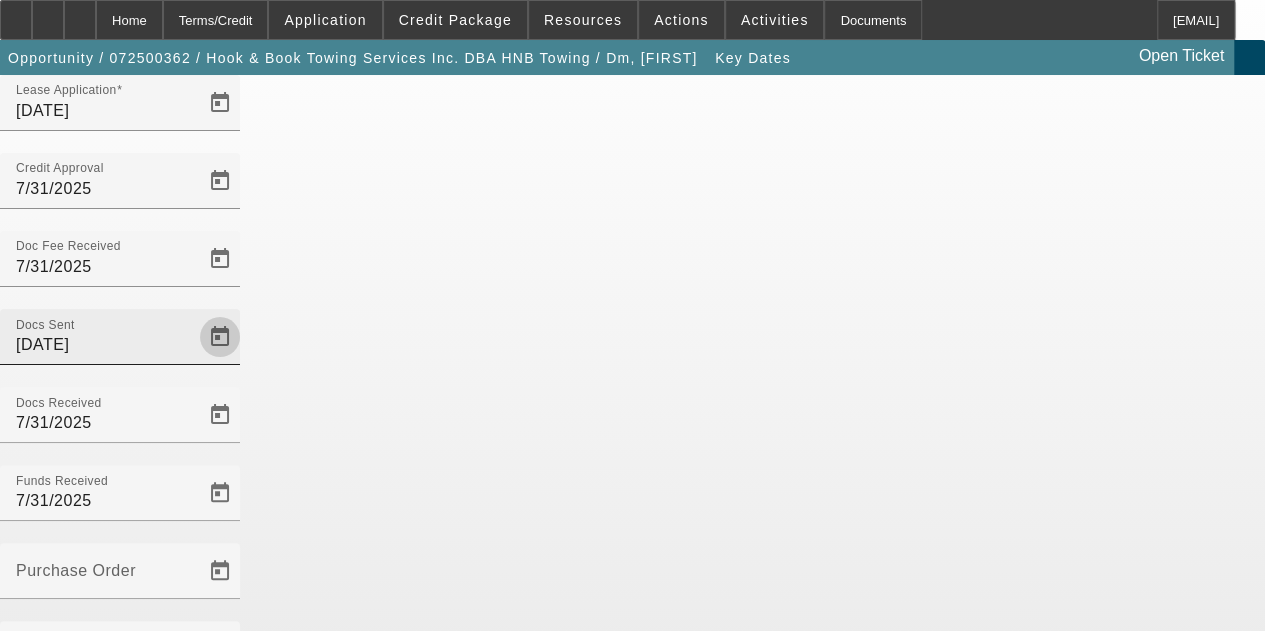 click 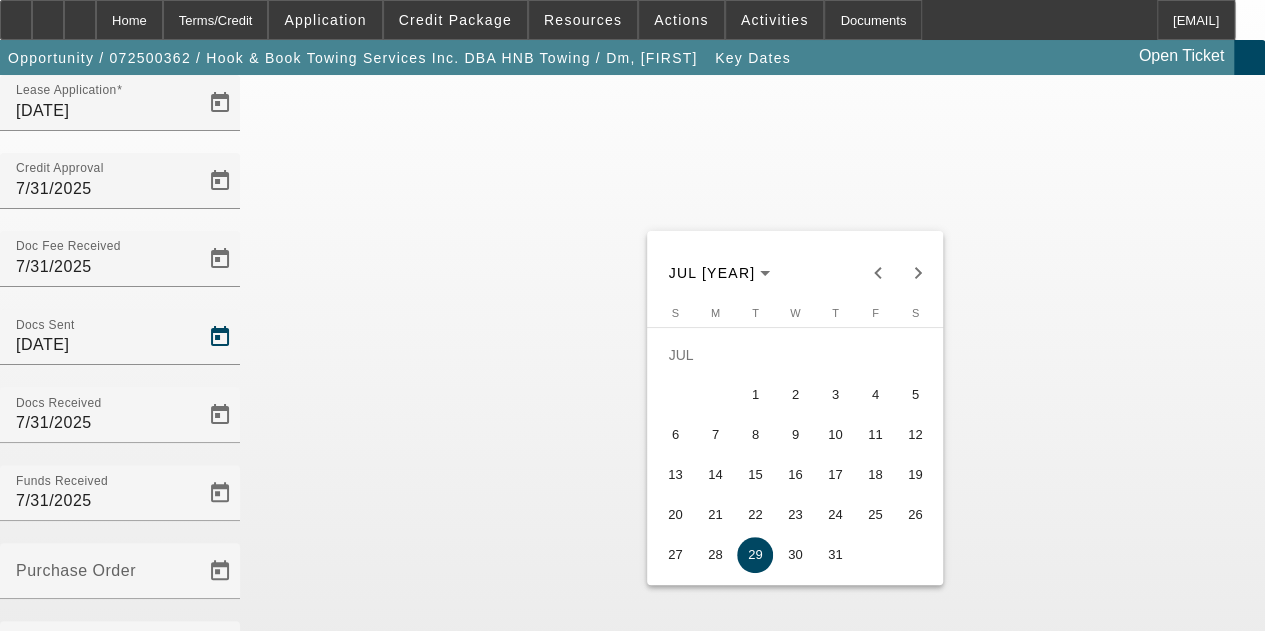 click on "31" at bounding box center [835, 555] 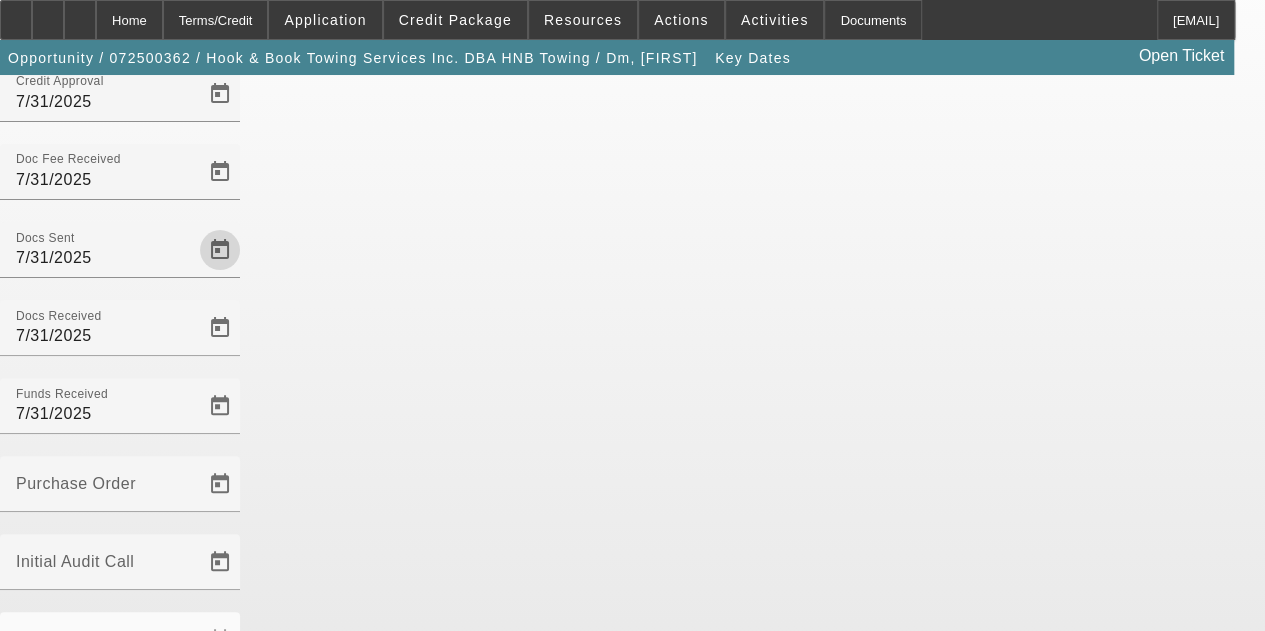 scroll, scrollTop: 130, scrollLeft: 0, axis: vertical 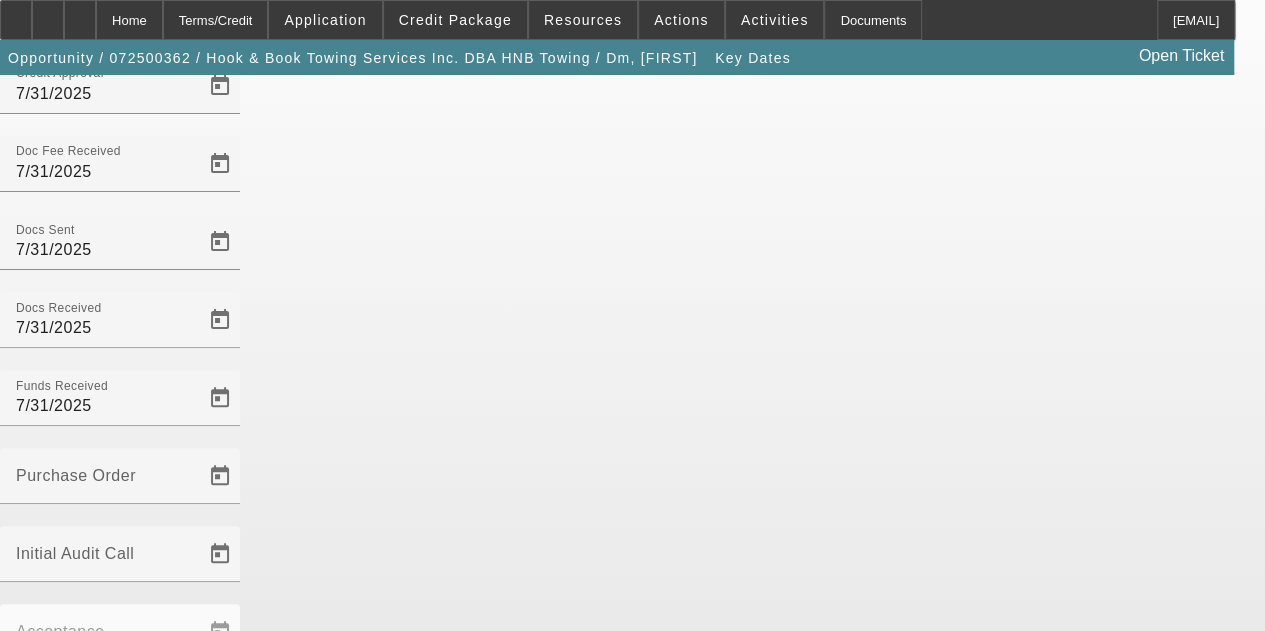 click on "Save" 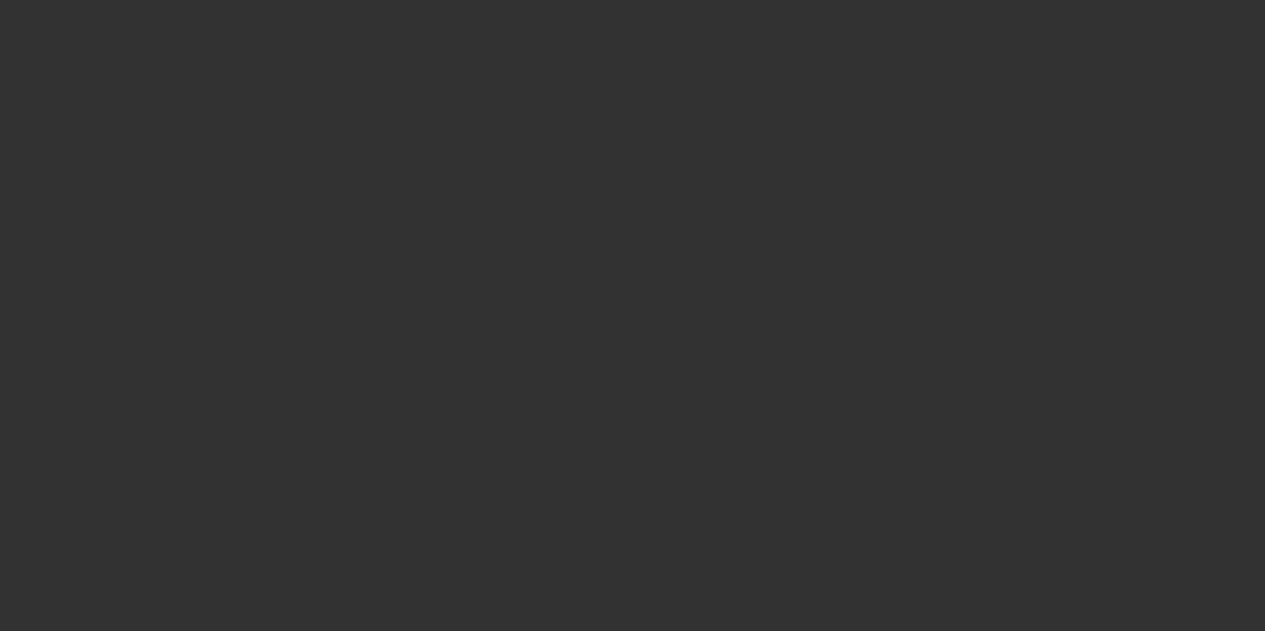scroll, scrollTop: 0, scrollLeft: 0, axis: both 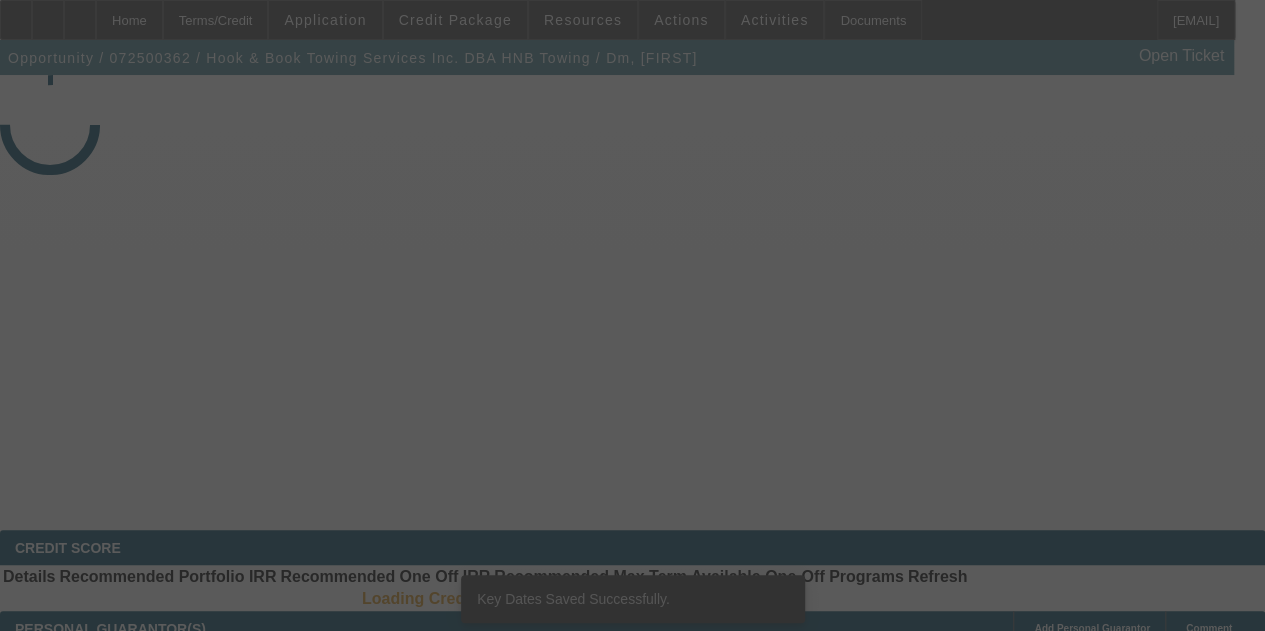 select on "3" 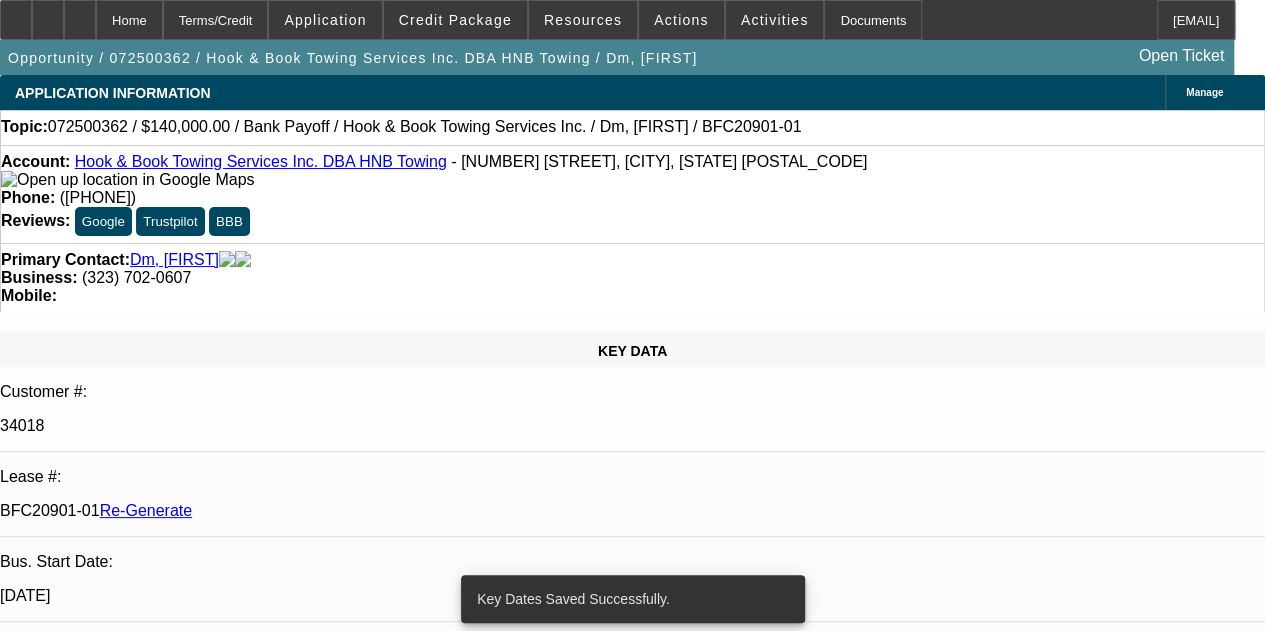 select on "0" 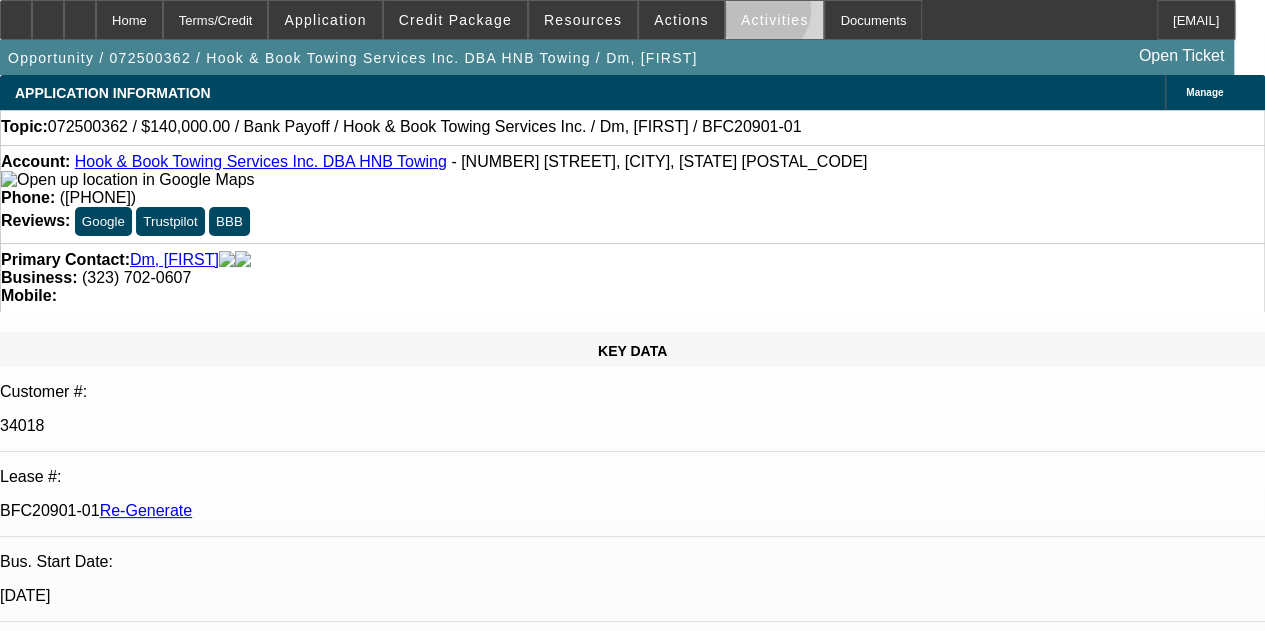 click on "Activities" at bounding box center (775, 20) 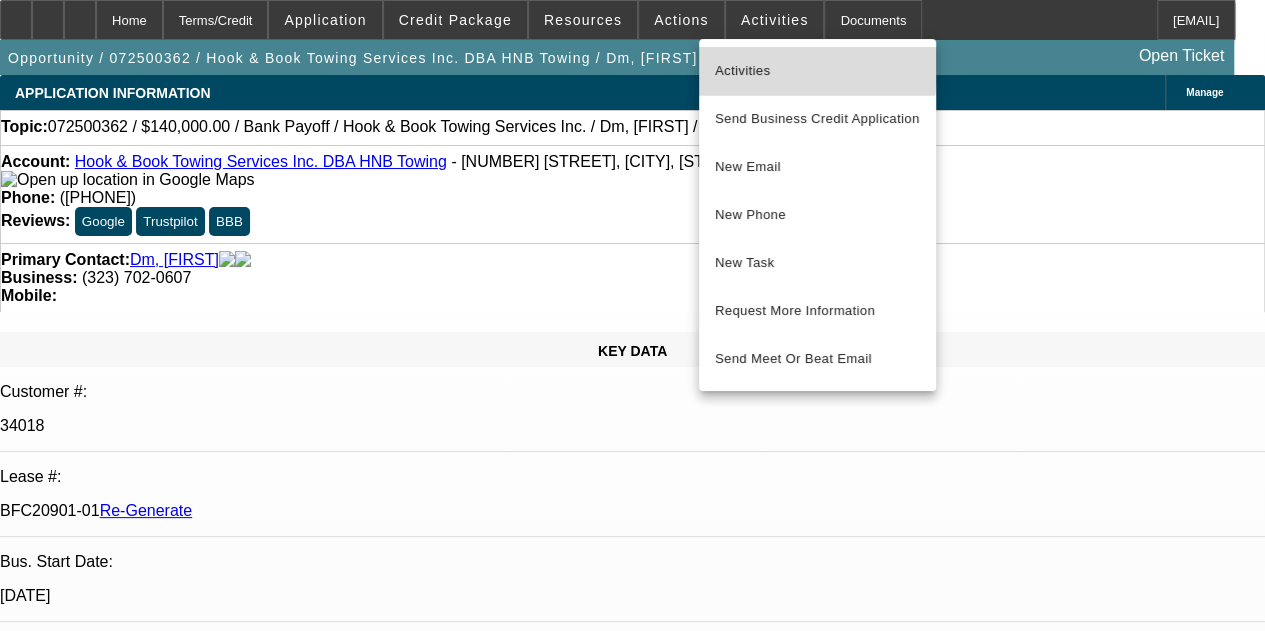 click on "Activities" at bounding box center (817, 71) 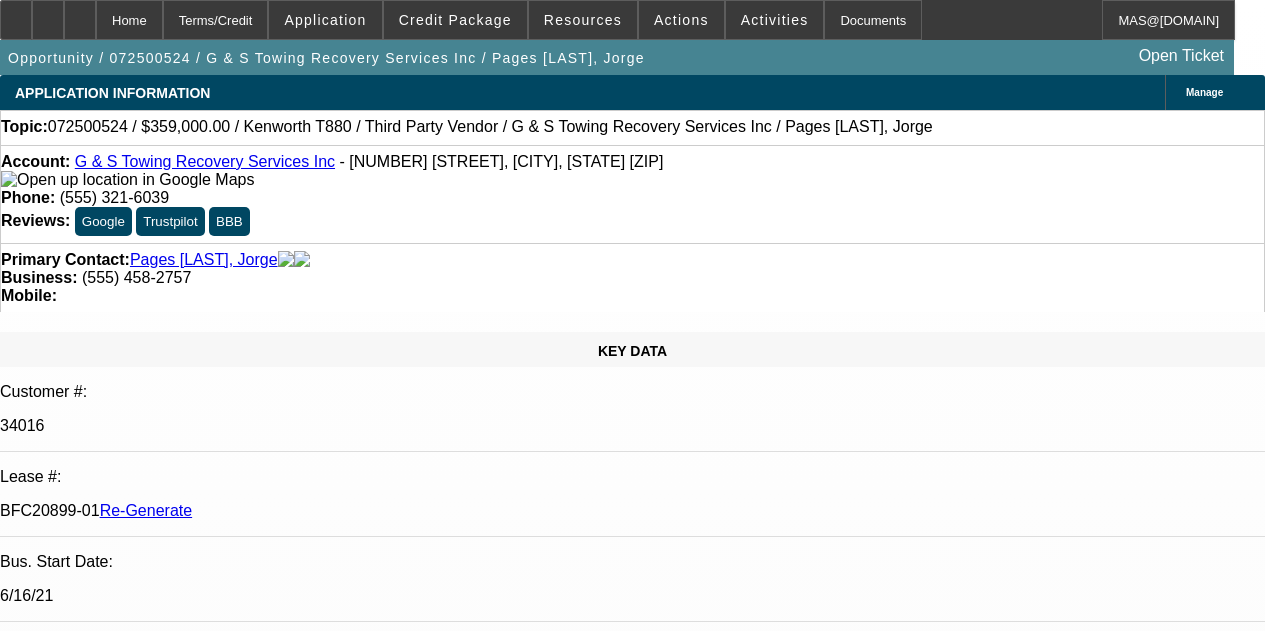select on "3" 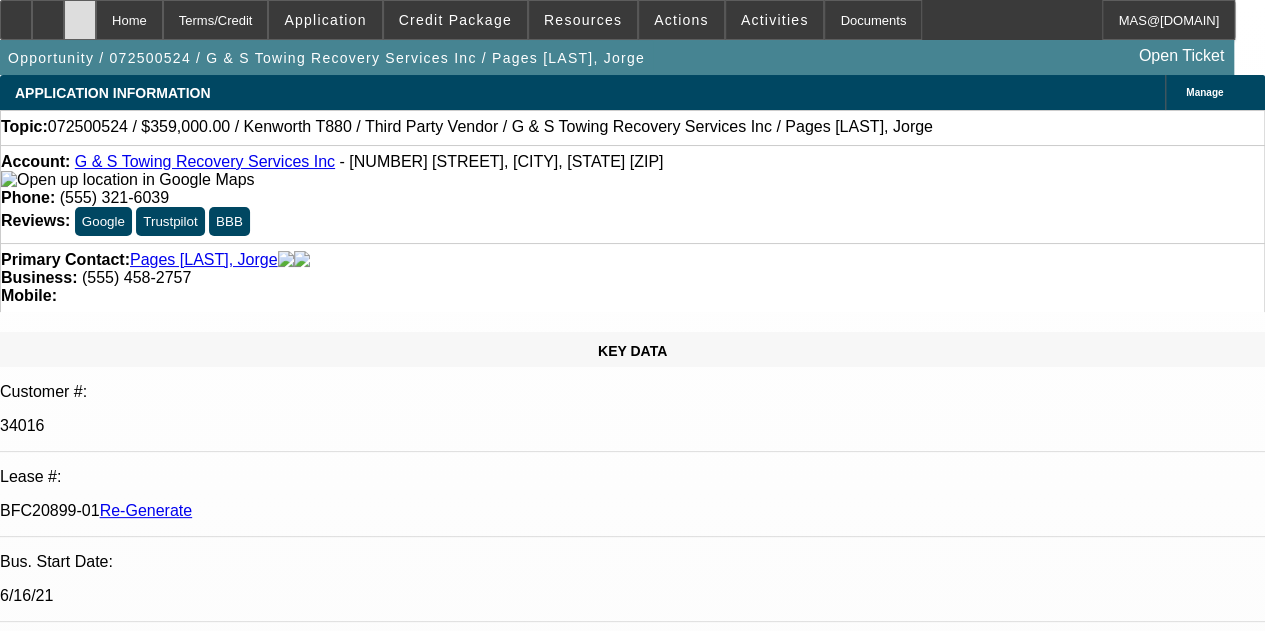 click at bounding box center (80, 20) 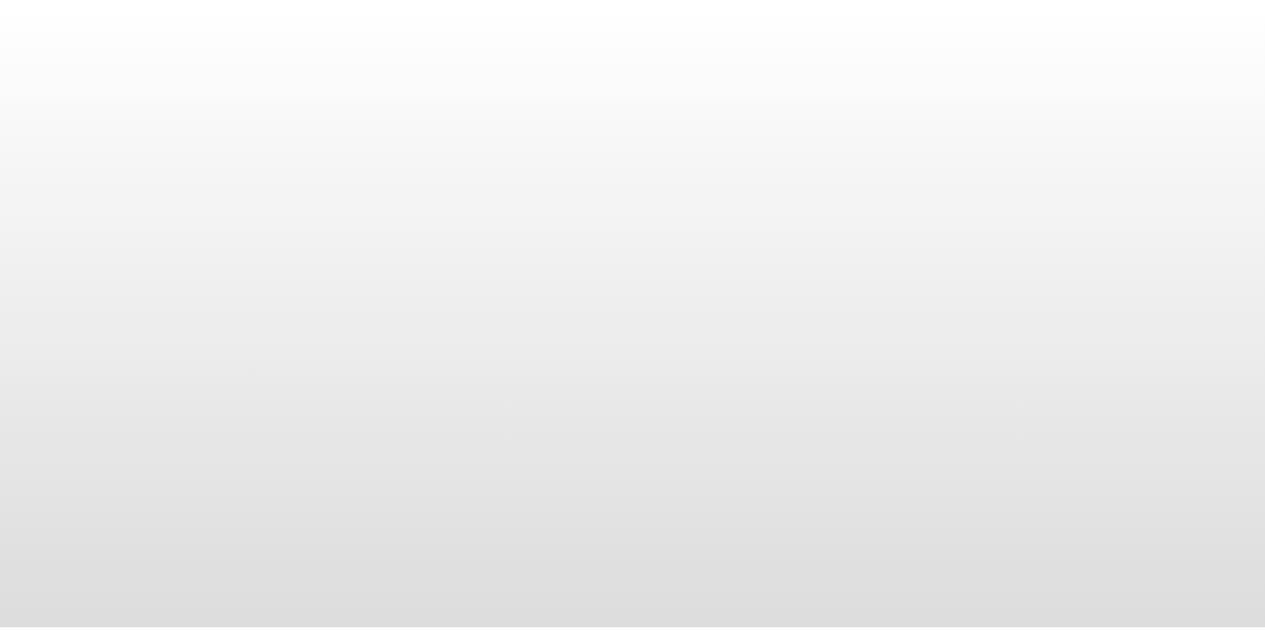 scroll, scrollTop: 0, scrollLeft: 0, axis: both 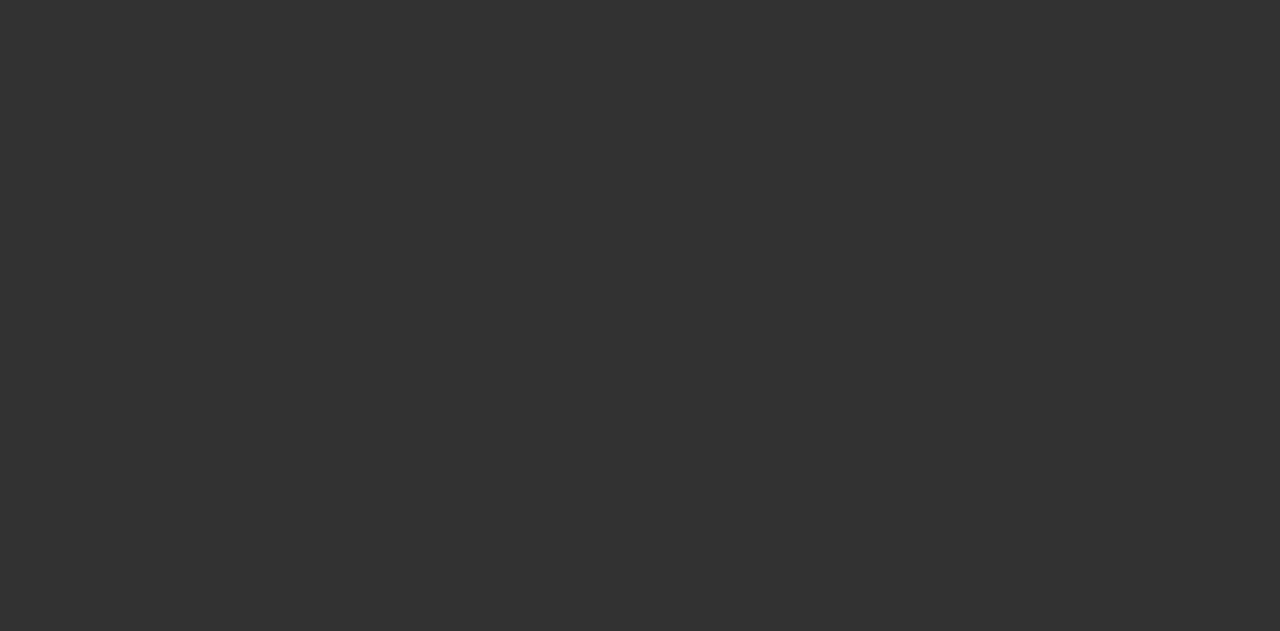 select on "3" 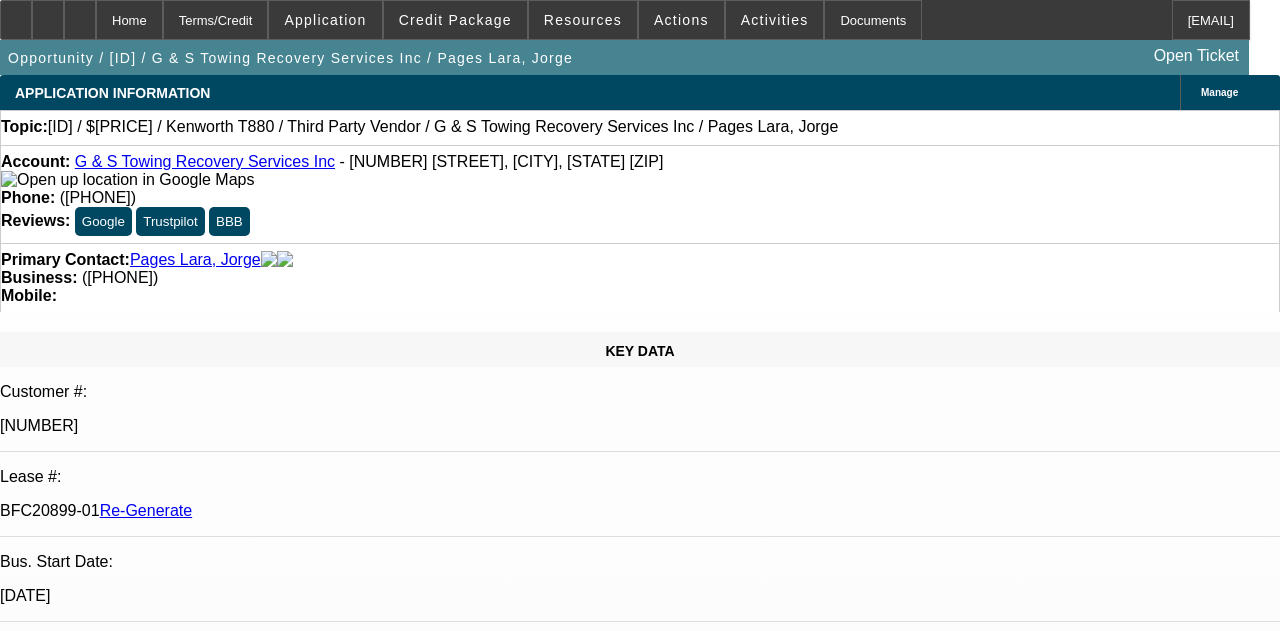 select on "0" 